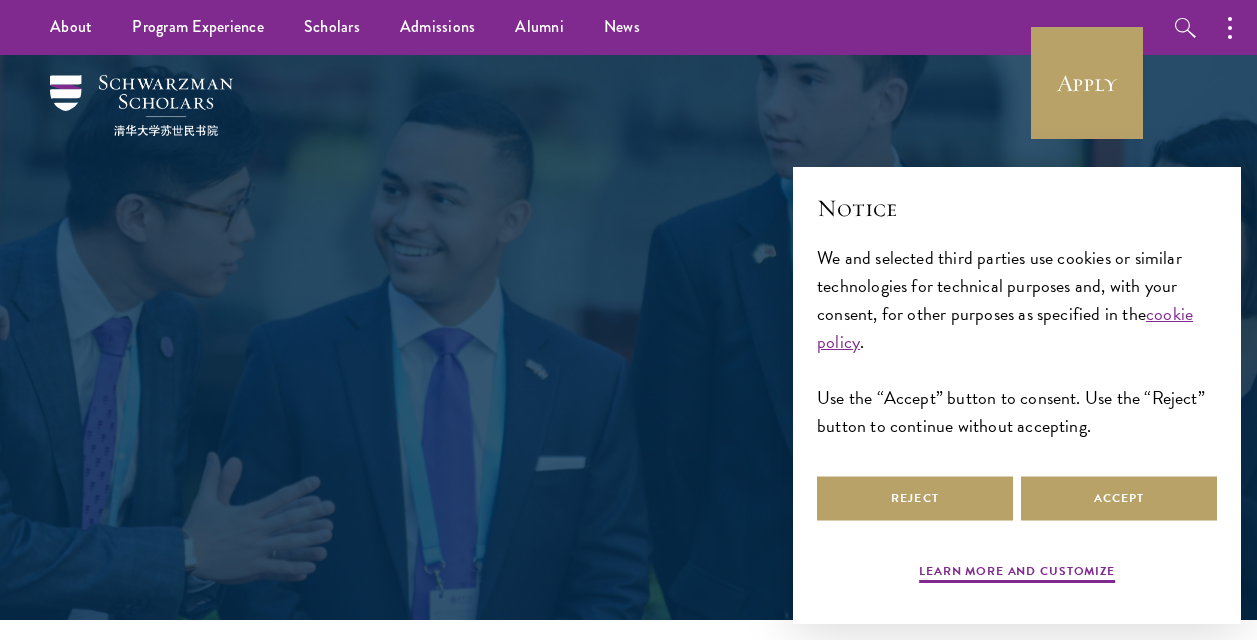 scroll, scrollTop: 0, scrollLeft: 0, axis: both 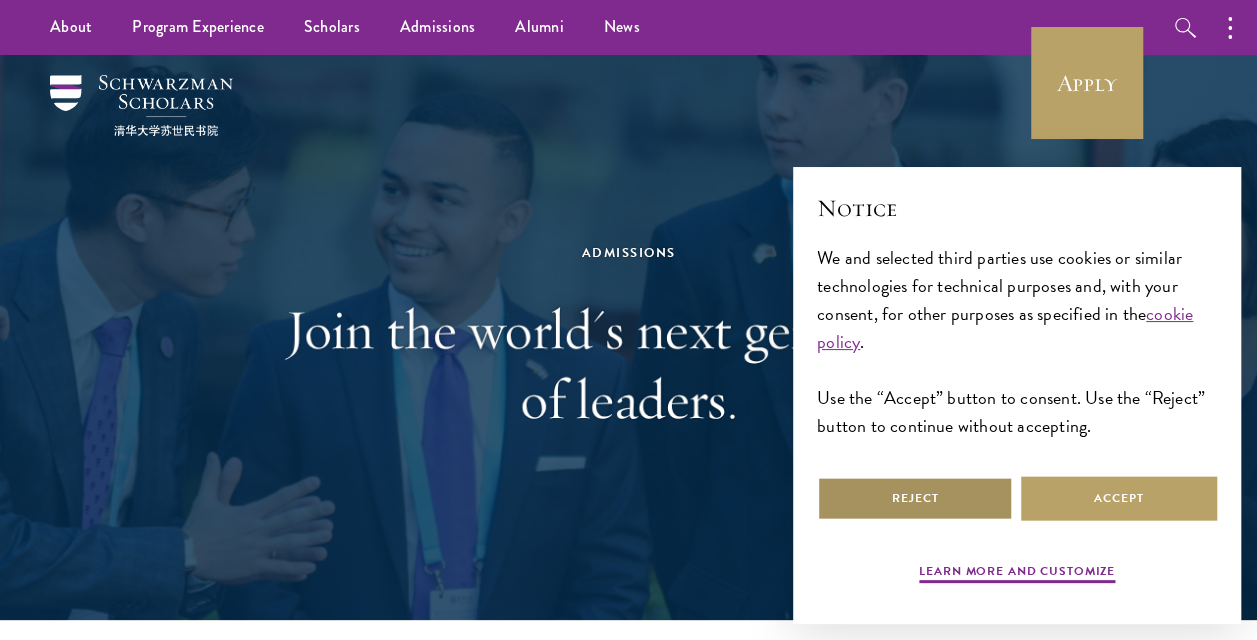click on "Reject" at bounding box center [915, 498] 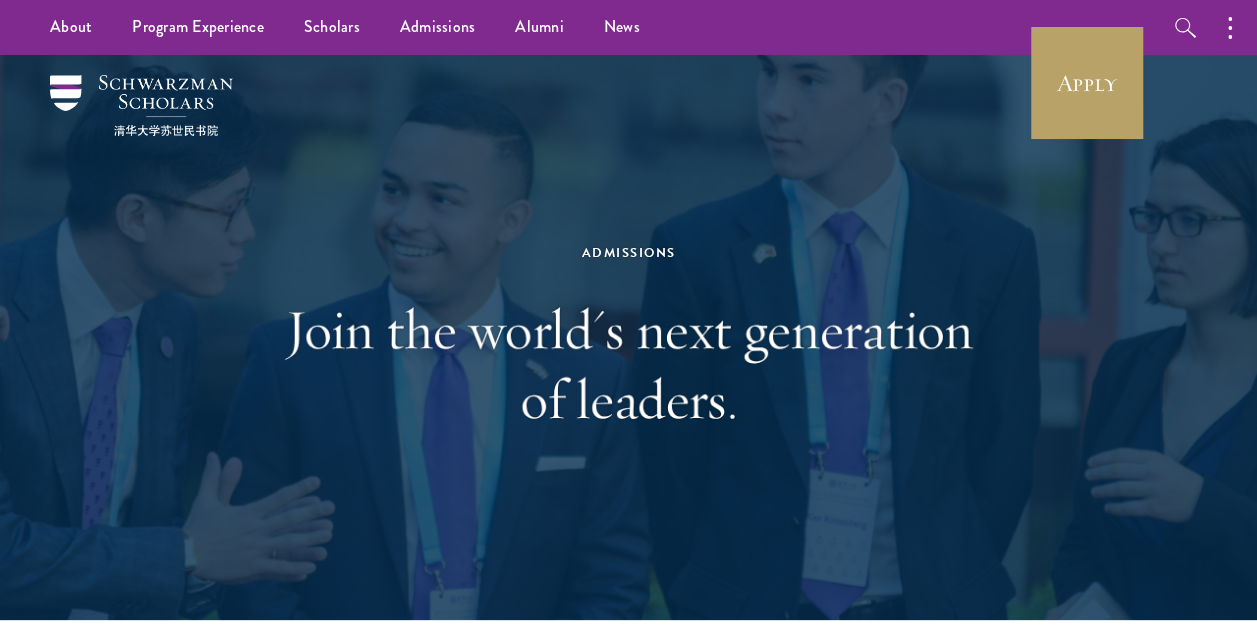 scroll, scrollTop: 0, scrollLeft: 0, axis: both 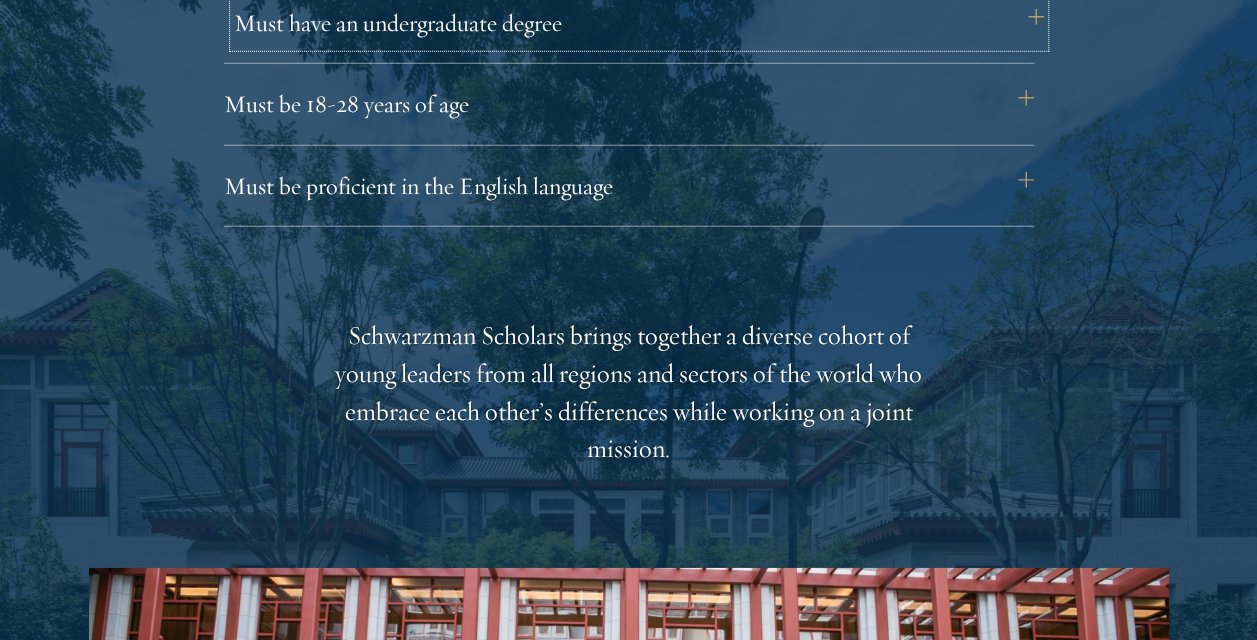 click on "Must have an undergraduate degree" at bounding box center [639, 23] 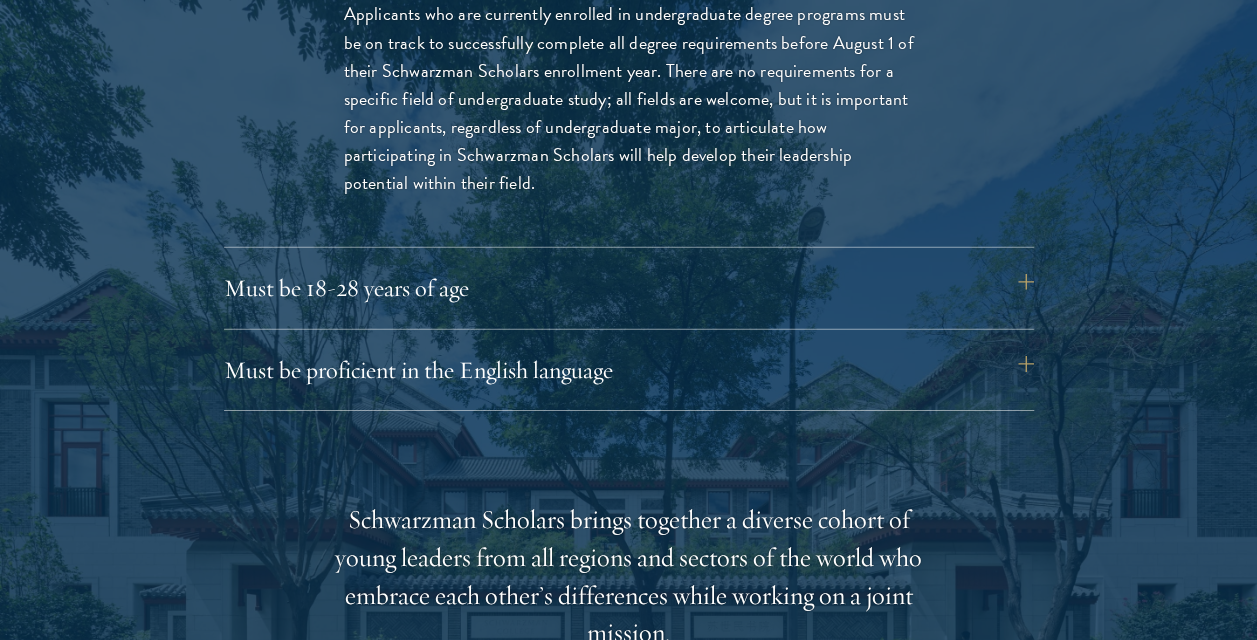 scroll, scrollTop: 2969, scrollLeft: 0, axis: vertical 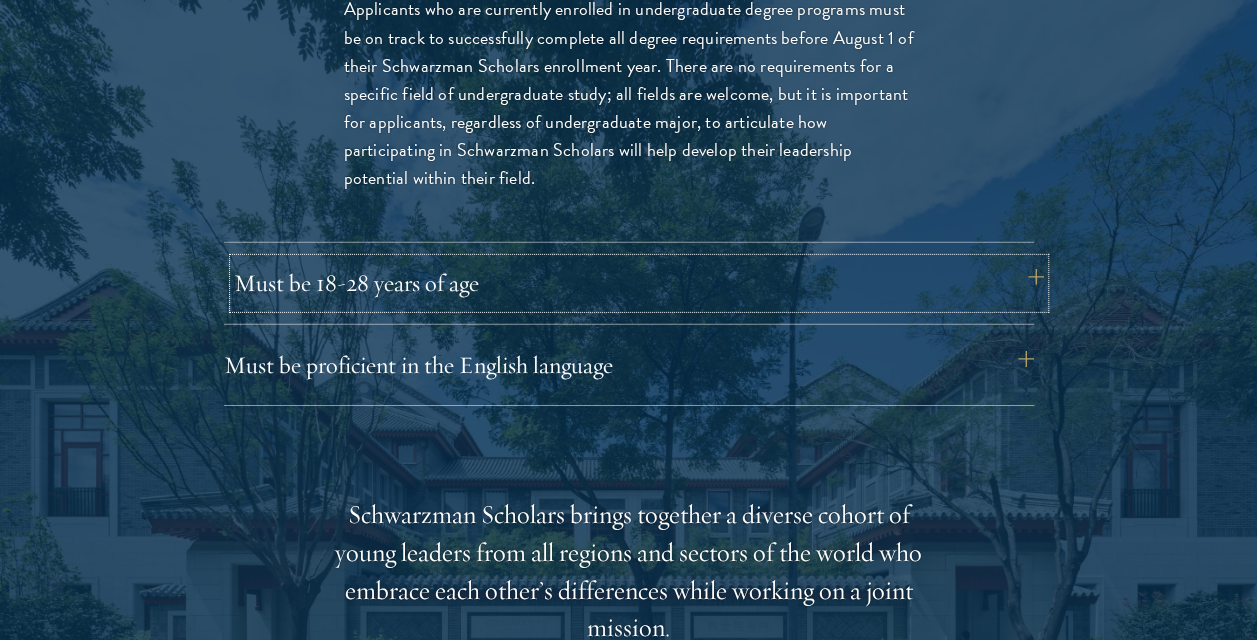 click on "Must be 18-28 years of age" at bounding box center [639, 283] 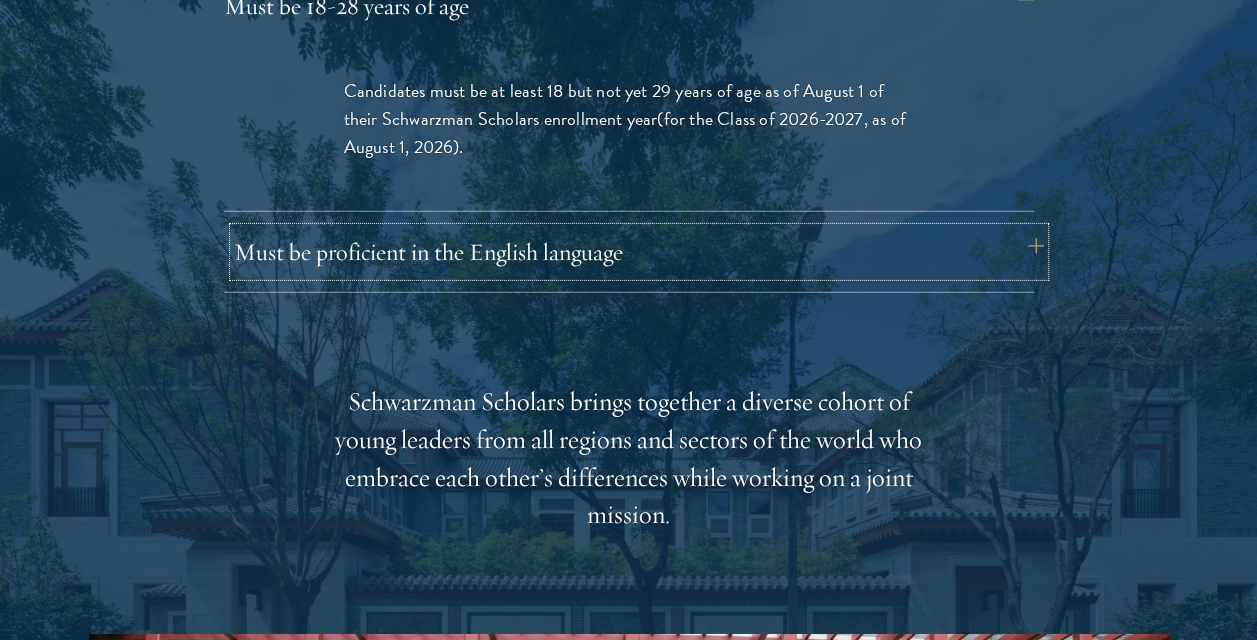 click on "Must be proficient in the English language" at bounding box center (639, 252) 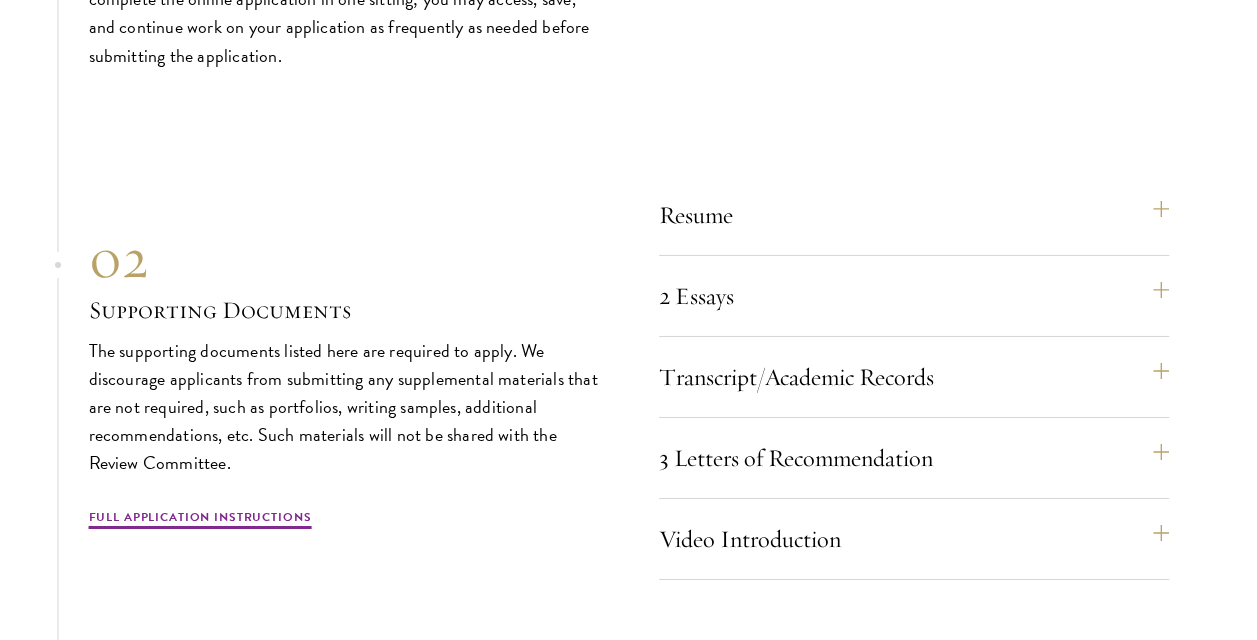 scroll, scrollTop: 7068, scrollLeft: 0, axis: vertical 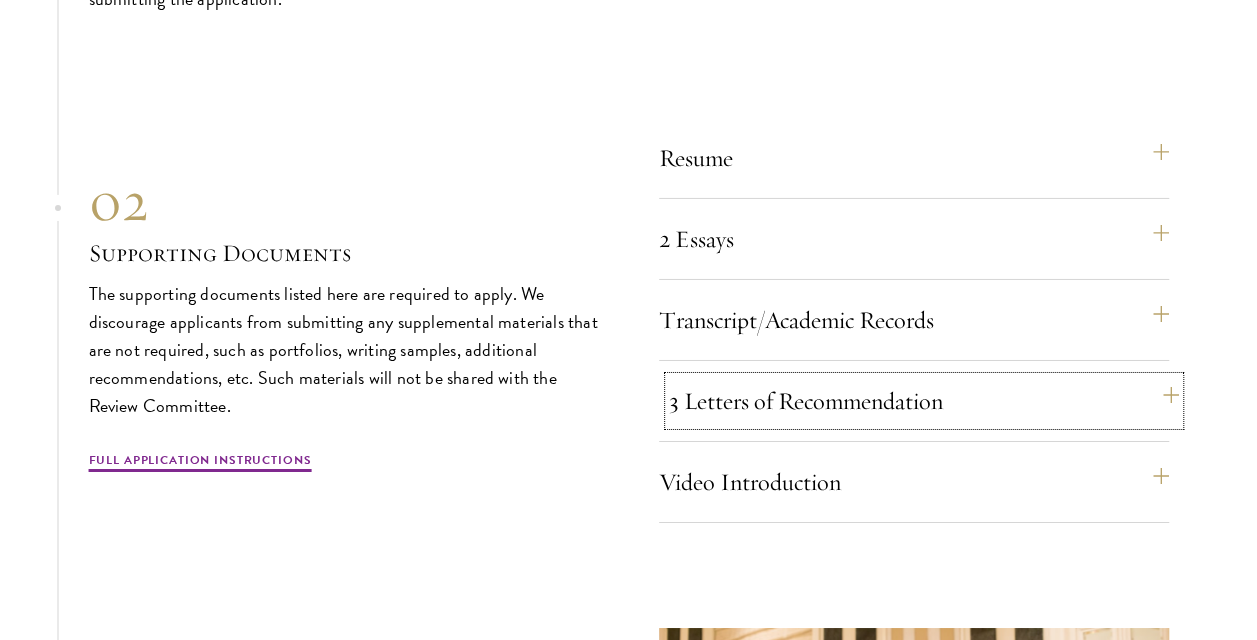 click on "3 Letters of Recommendation" at bounding box center (924, 401) 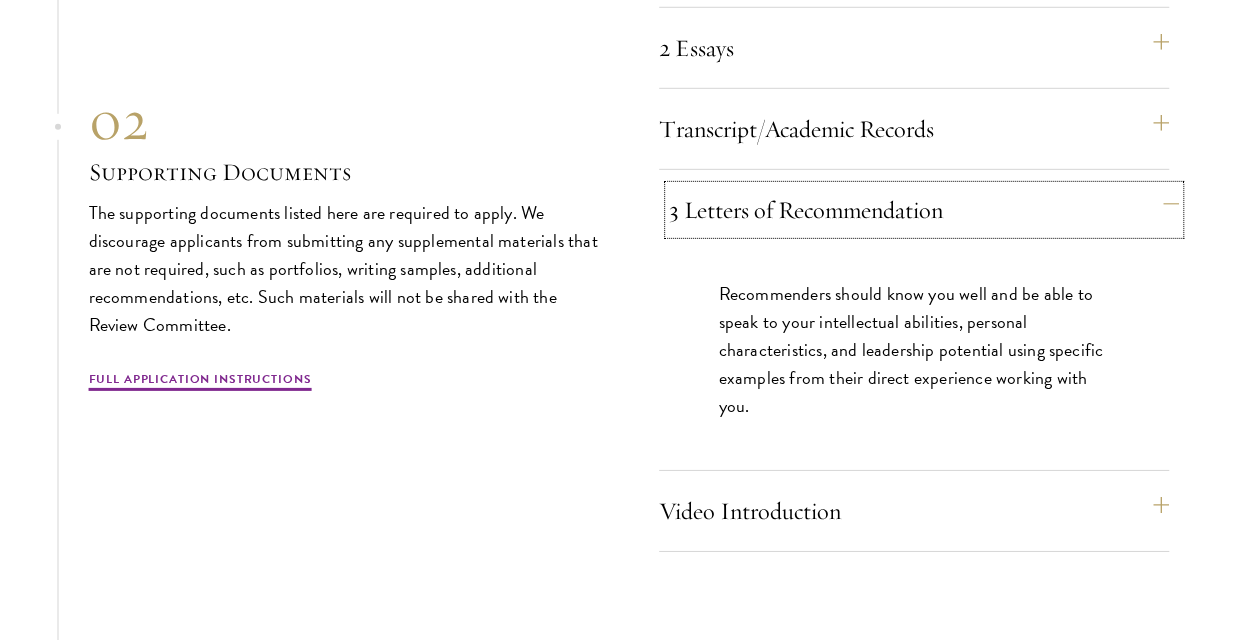 scroll, scrollTop: 6740, scrollLeft: 0, axis: vertical 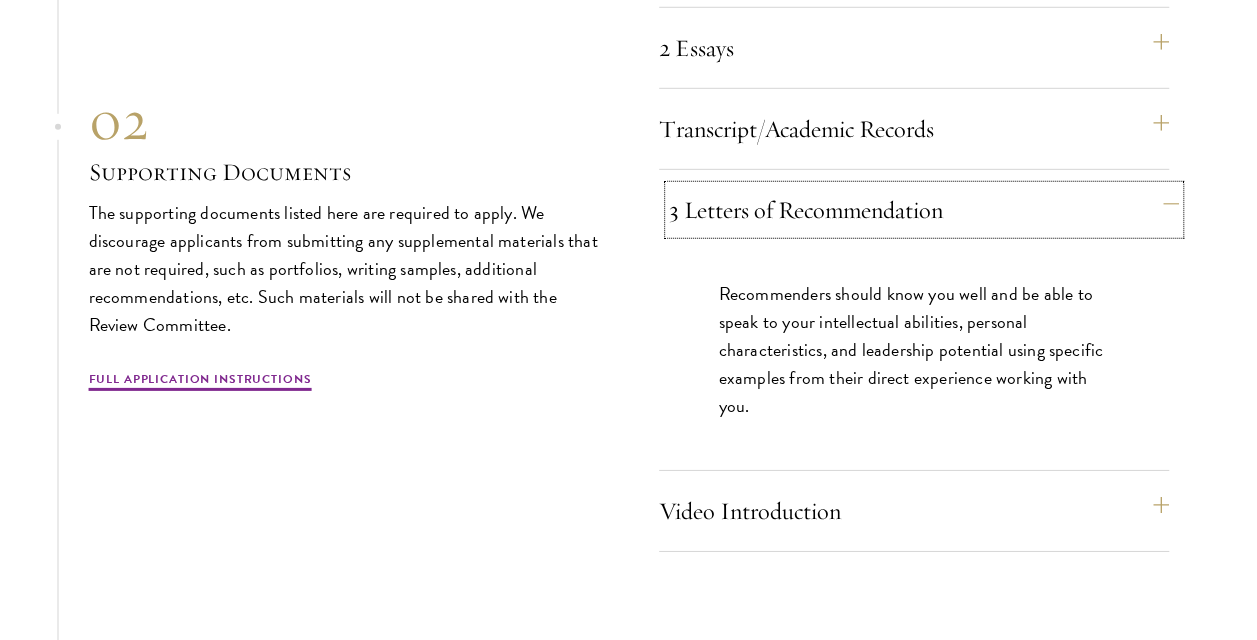click on "3 Letters of Recommendation" at bounding box center (924, 210) 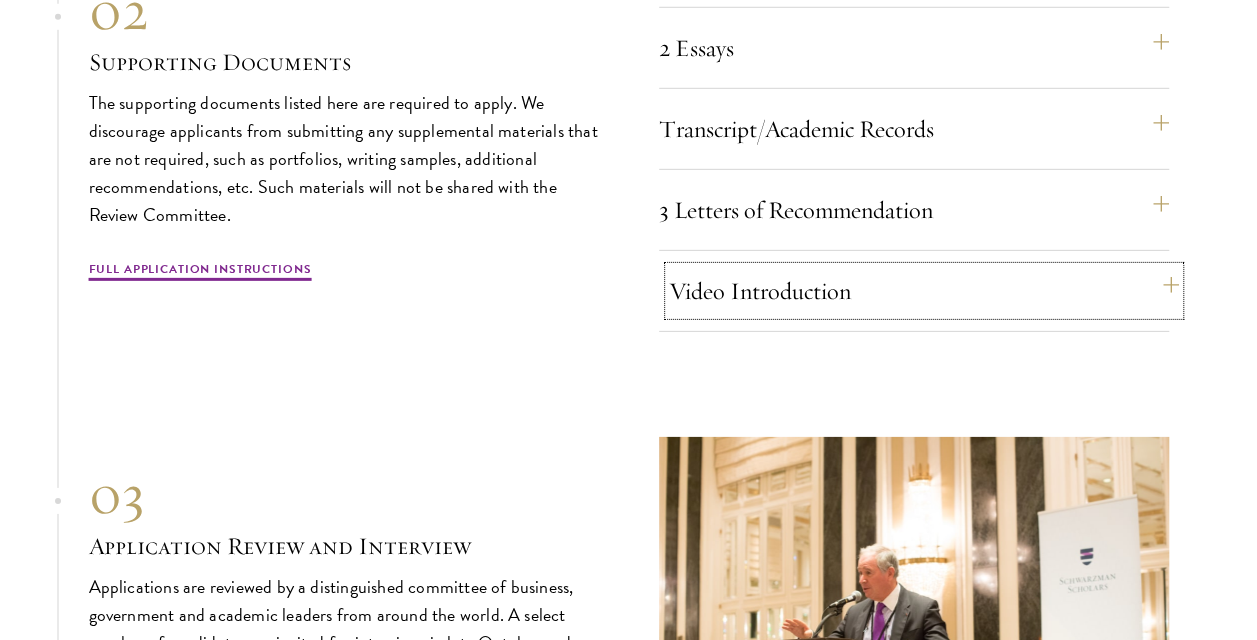 click on "Video Introduction" at bounding box center [924, 291] 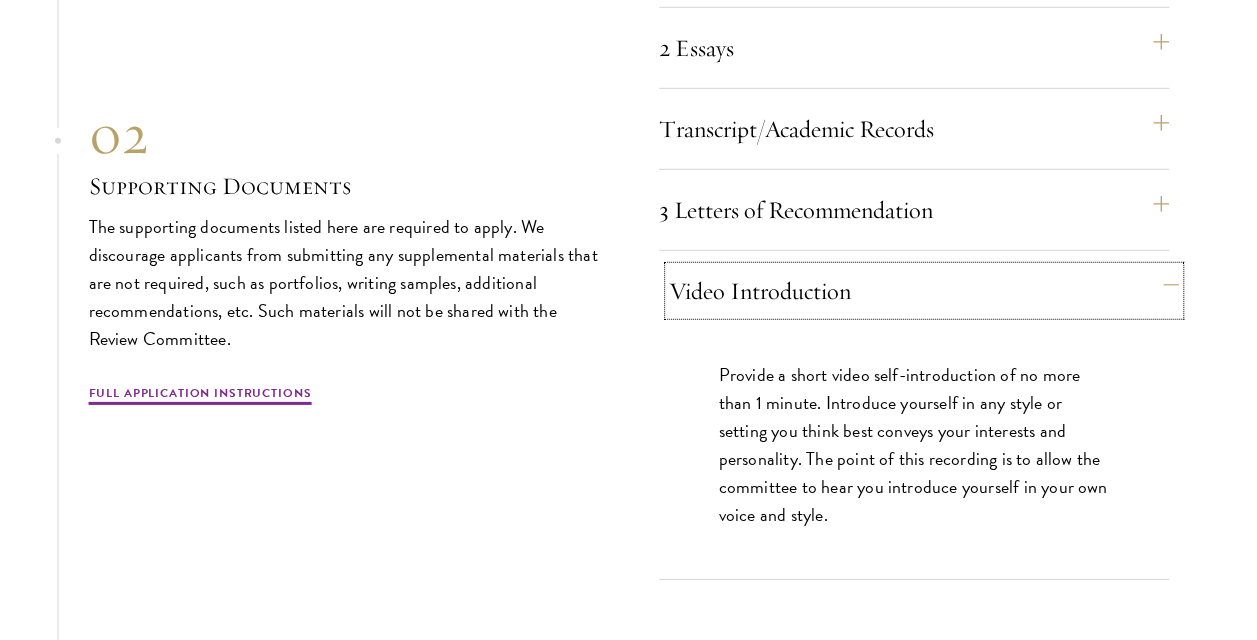 click on "Video Introduction" at bounding box center (924, 291) 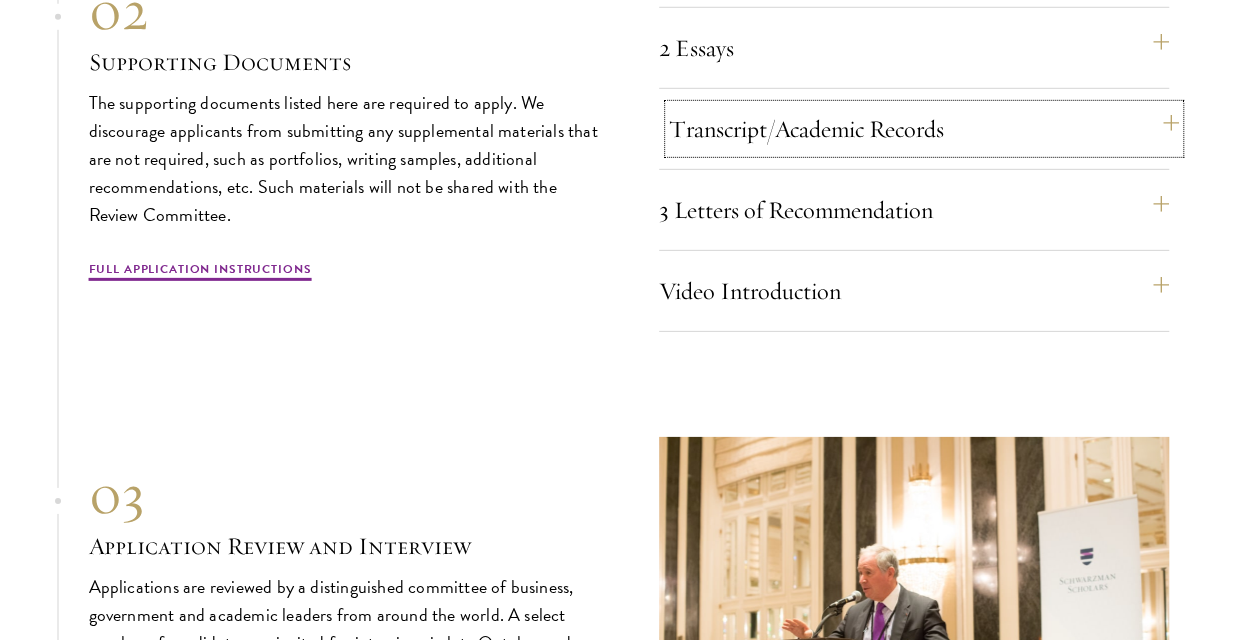click on "Transcript/Academic Records" at bounding box center (924, 129) 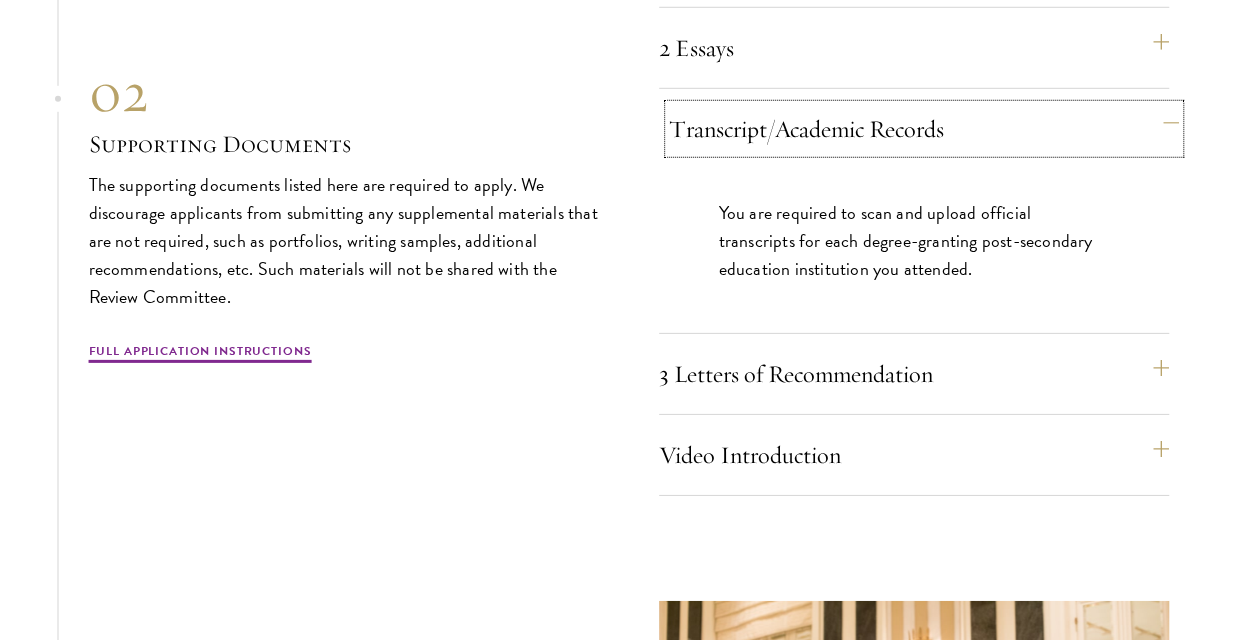 click on "Transcript/Academic Records" at bounding box center (924, 129) 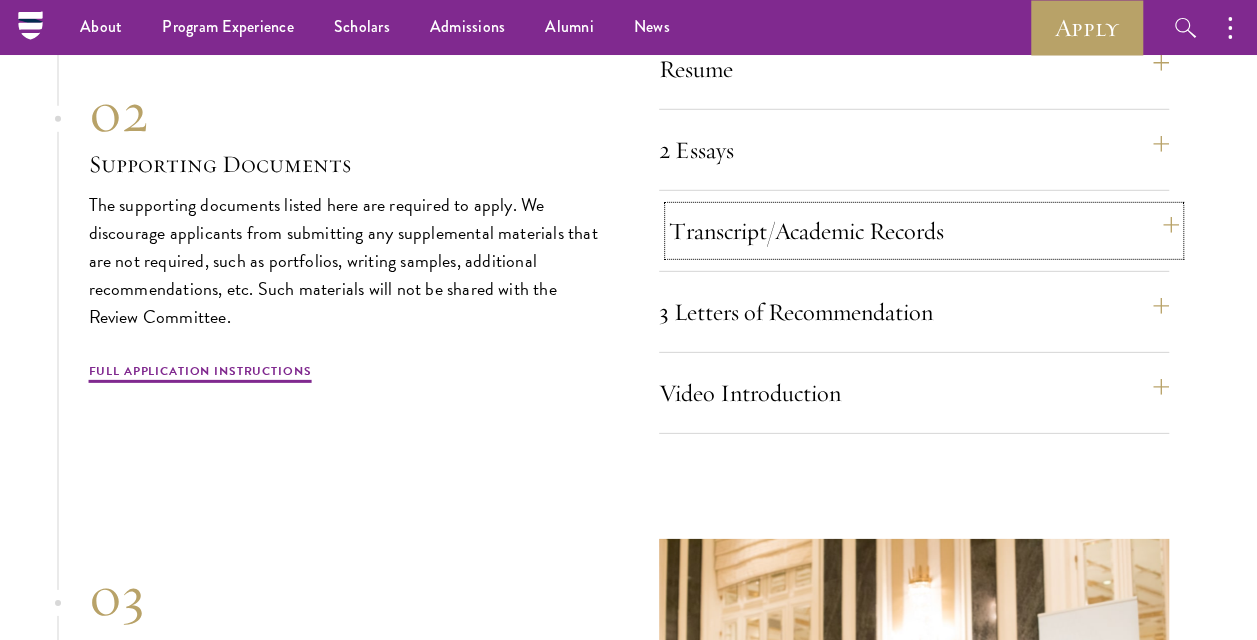 scroll, scrollTop: 6624, scrollLeft: 0, axis: vertical 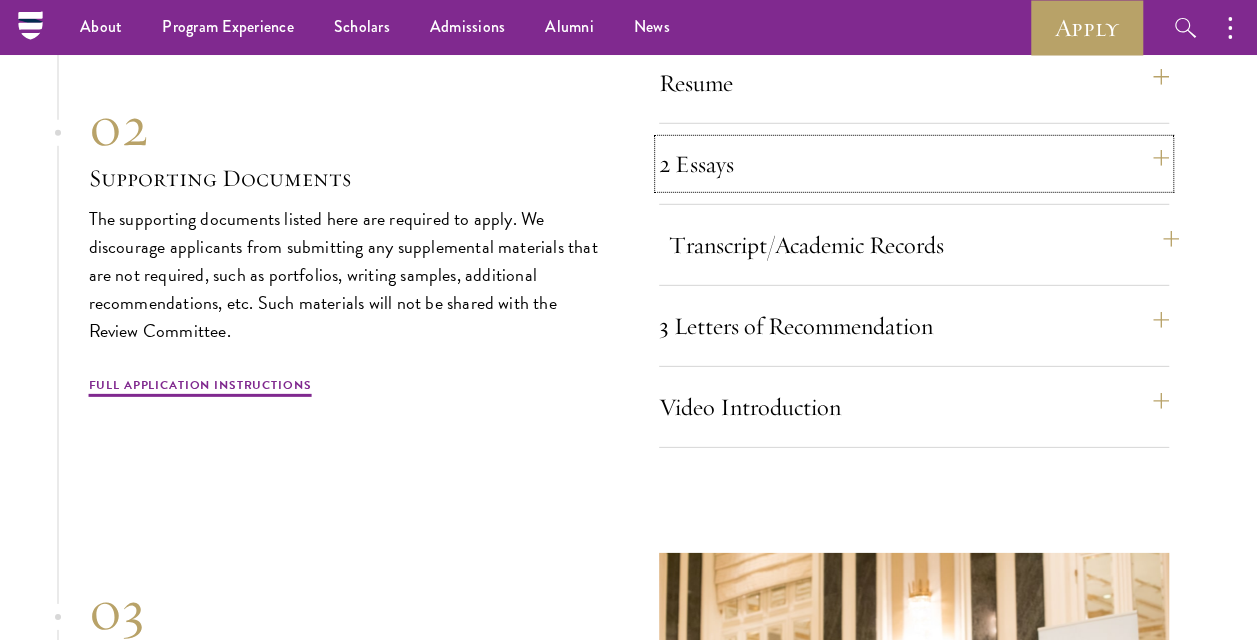 click on "2 Essays" at bounding box center (914, 164) 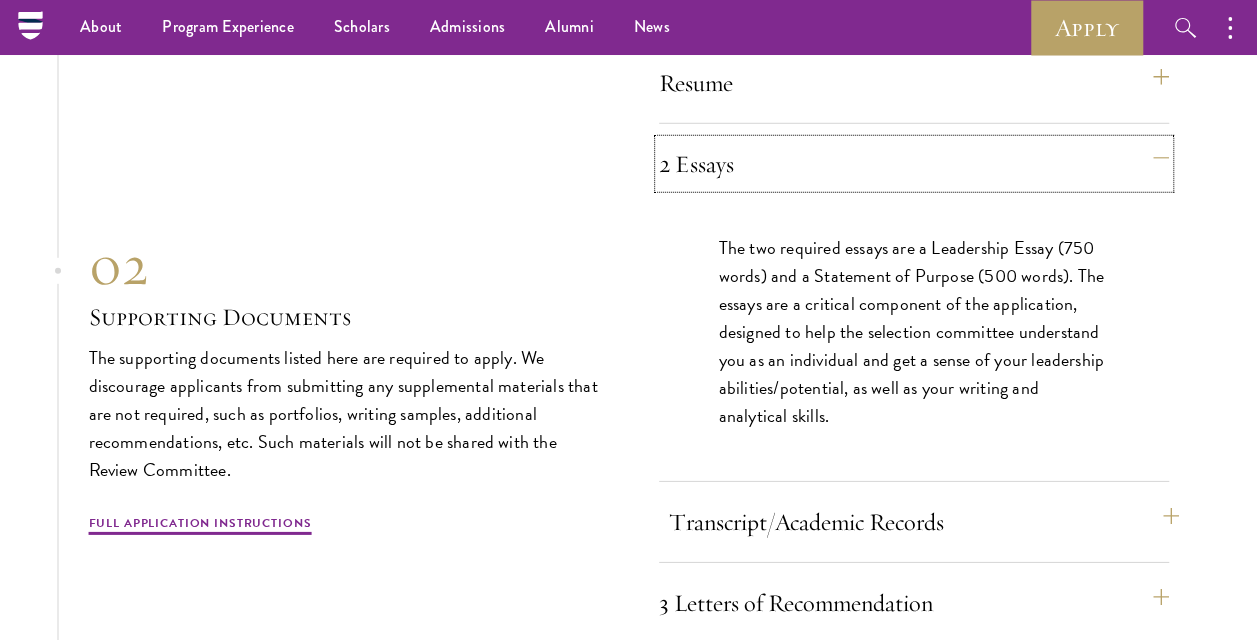click on "2 Essays" at bounding box center [914, 164] 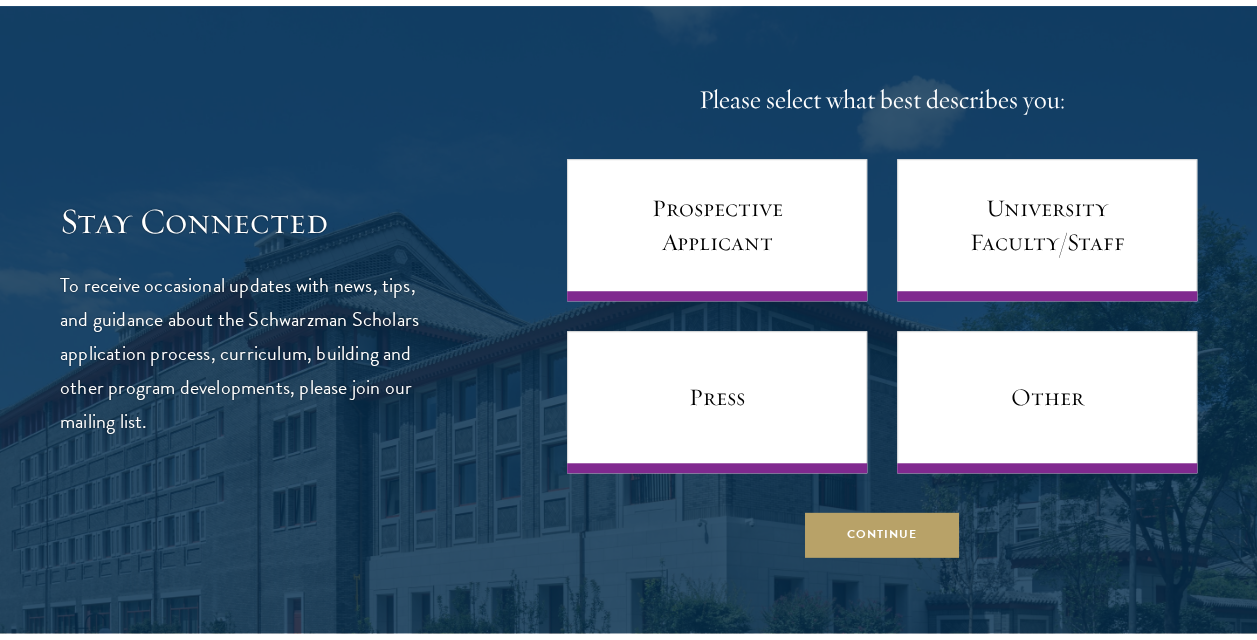 scroll, scrollTop: 8158, scrollLeft: 0, axis: vertical 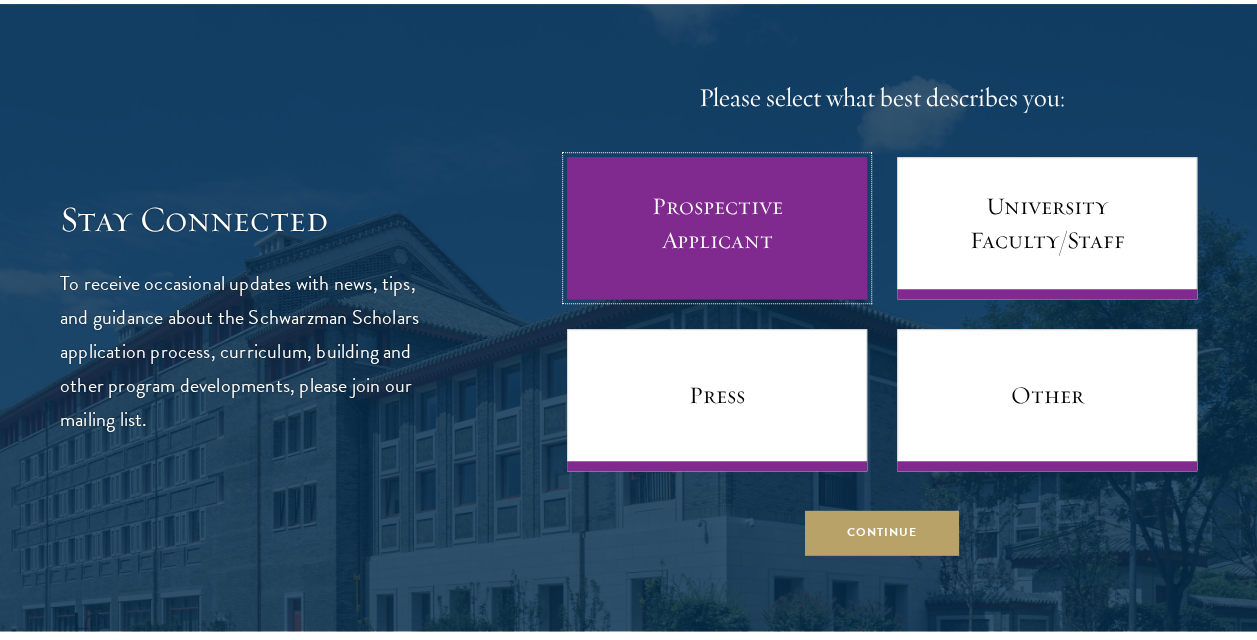 click on "Prospective Applicant" at bounding box center [717, 228] 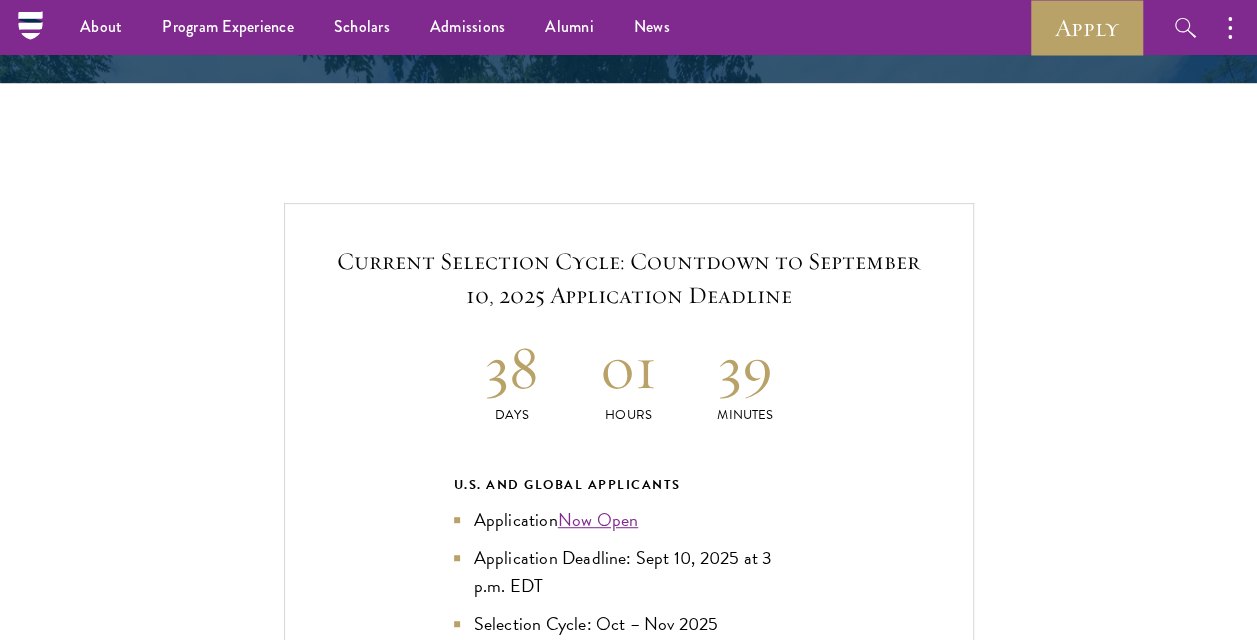 scroll, scrollTop: 3684, scrollLeft: 0, axis: vertical 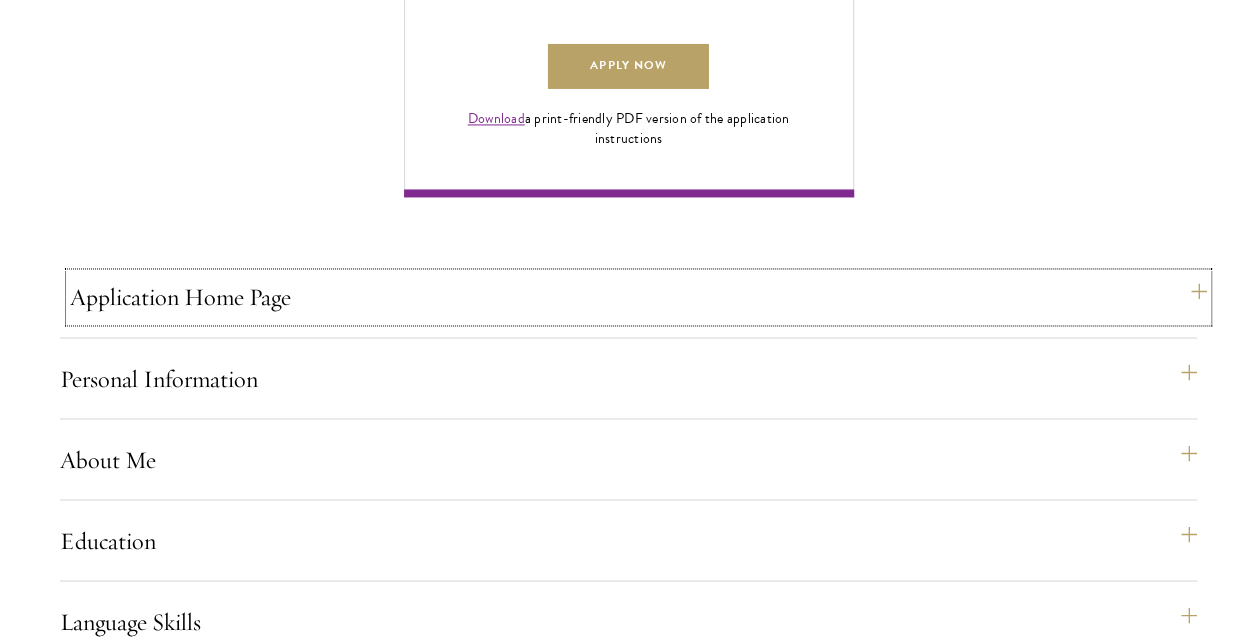 click on "Application Home Page" at bounding box center [638, 297] 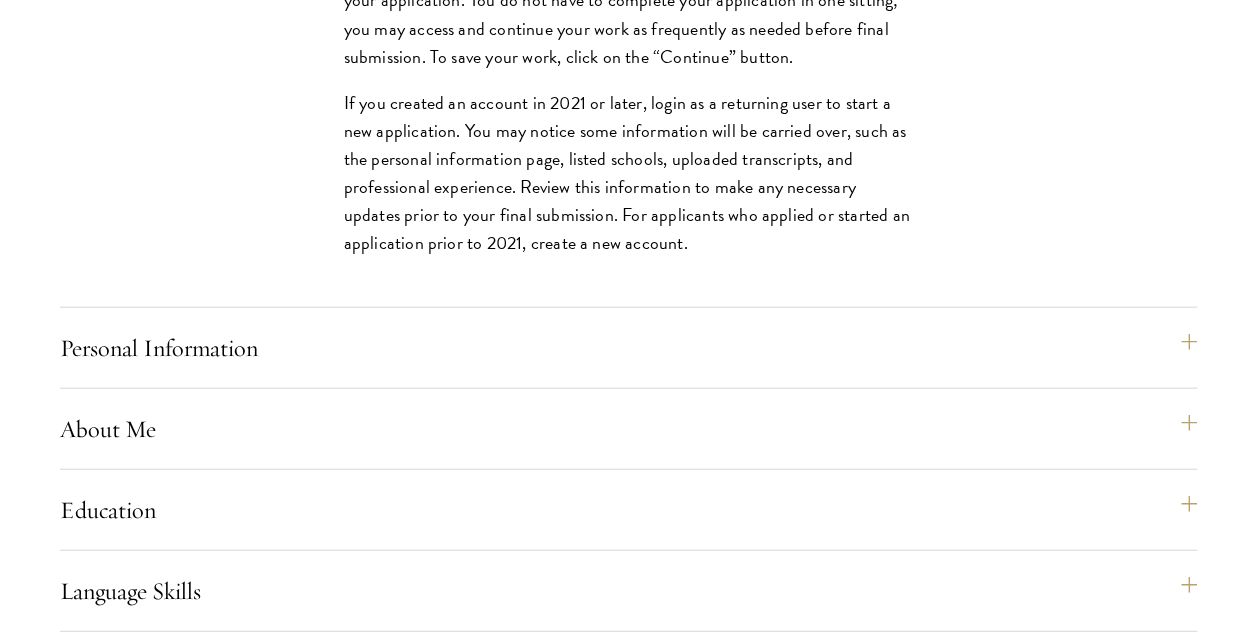 scroll, scrollTop: 2184, scrollLeft: 0, axis: vertical 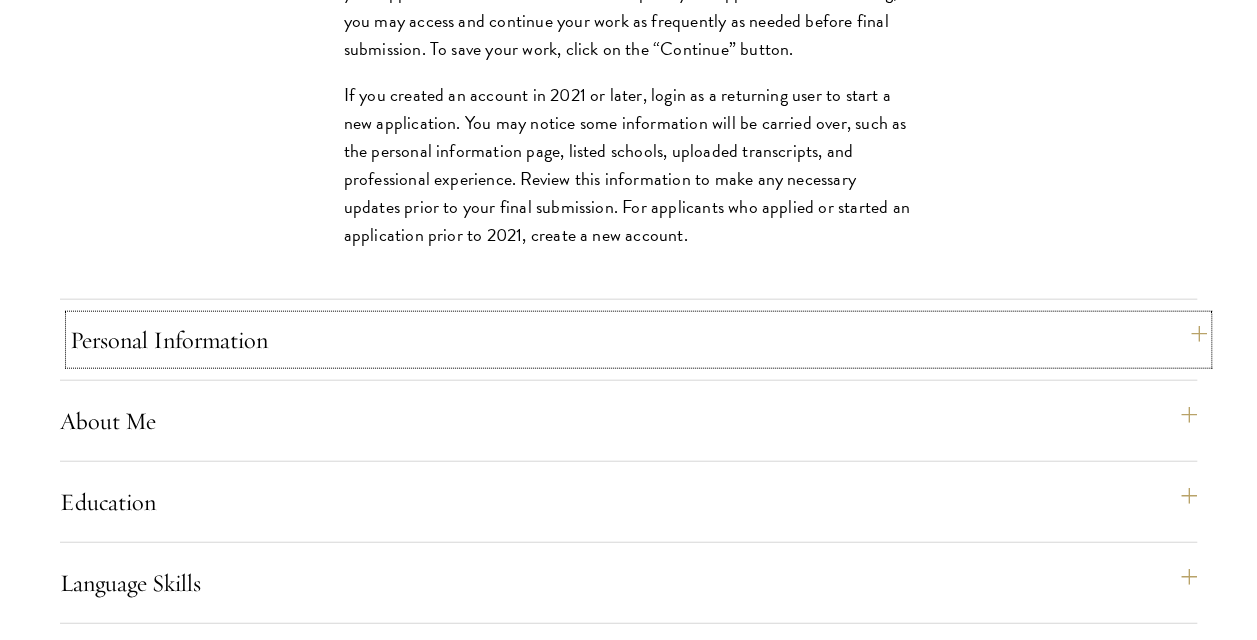 click on "Personal Information" at bounding box center (638, 340) 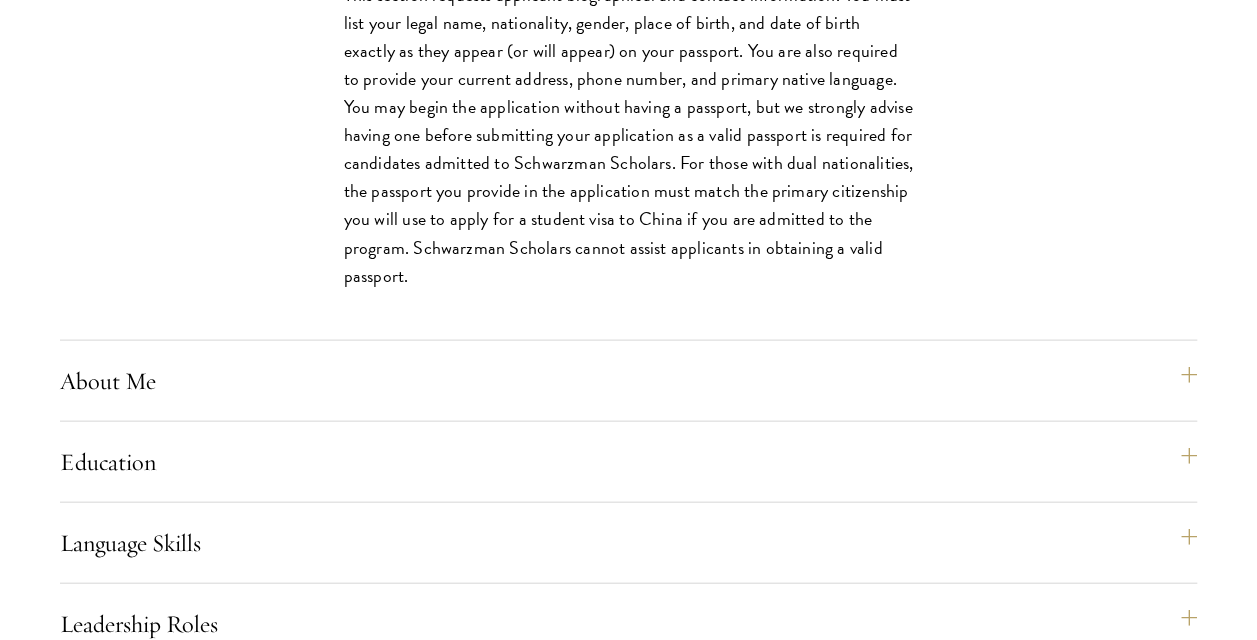 scroll, scrollTop: 1977, scrollLeft: 0, axis: vertical 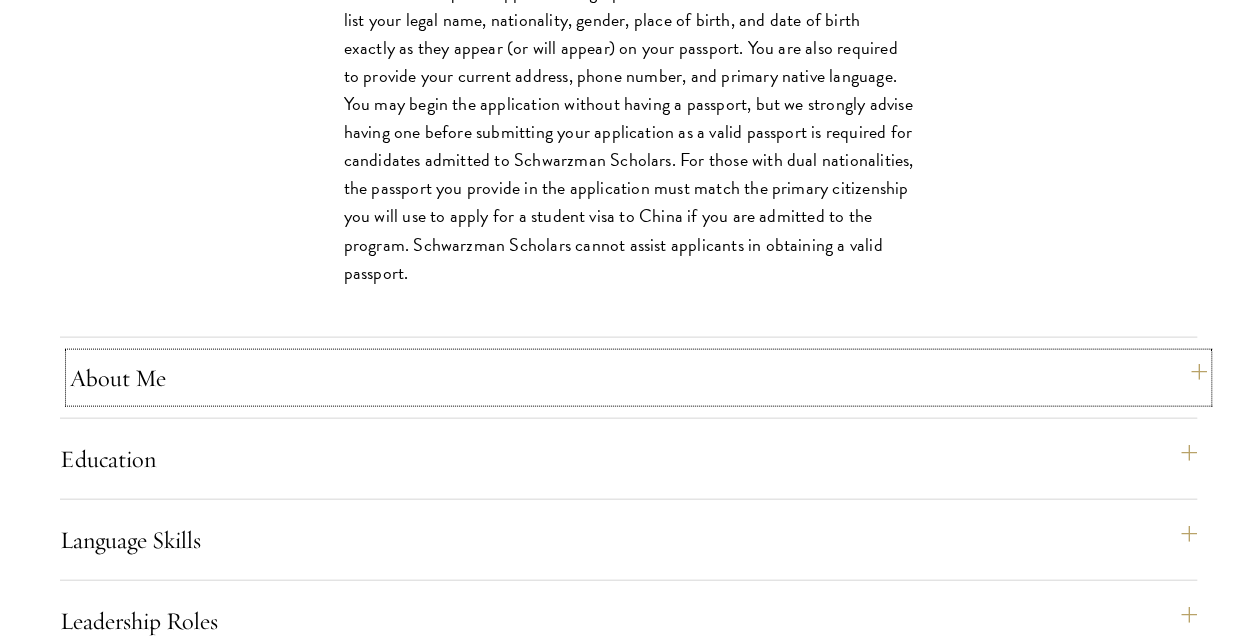 click on "About Me" at bounding box center [638, 378] 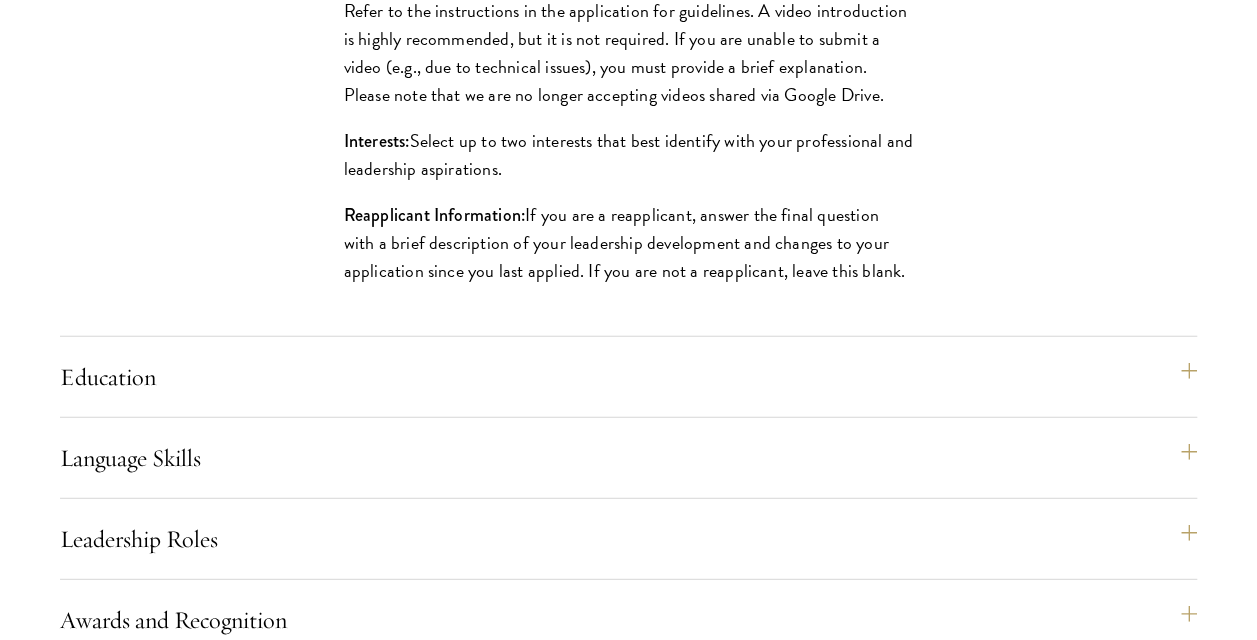 scroll, scrollTop: 2413, scrollLeft: 0, axis: vertical 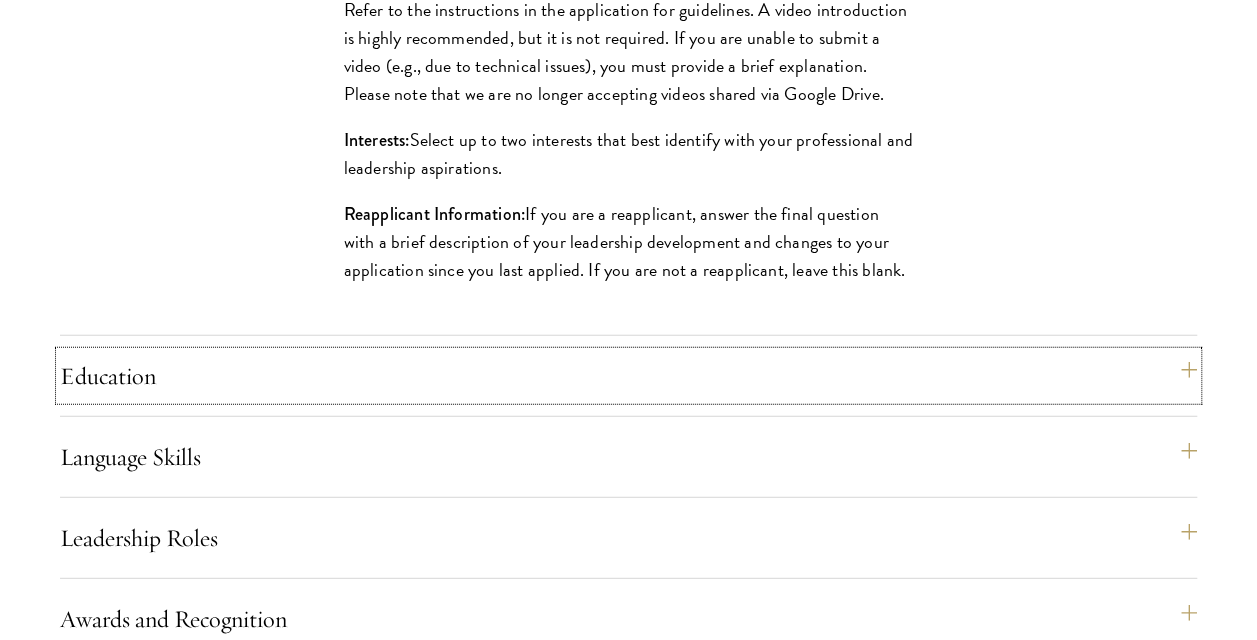 click on "Education" at bounding box center [628, 376] 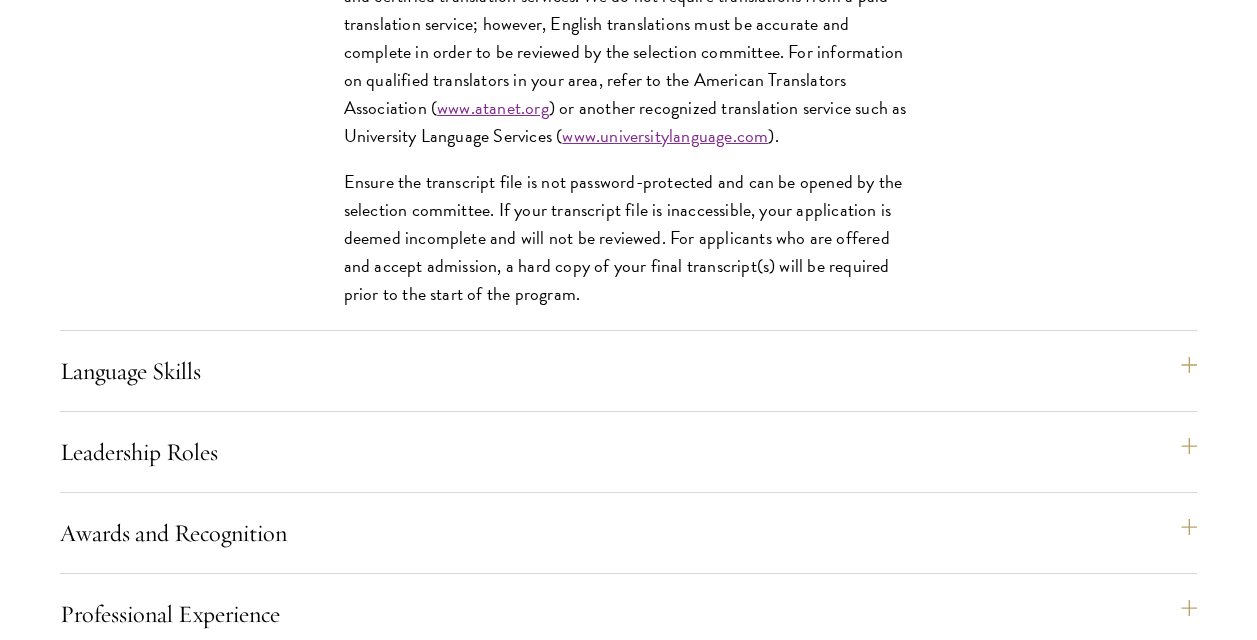 scroll, scrollTop: 3529, scrollLeft: 0, axis: vertical 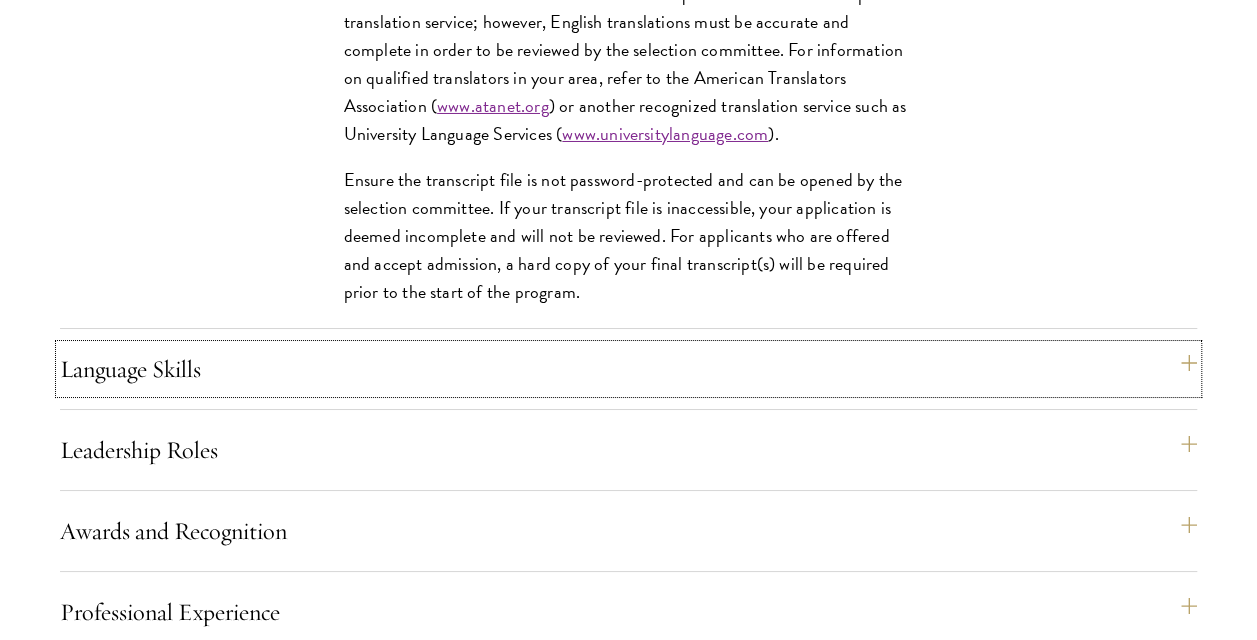 click on "Language Skills" at bounding box center [628, 369] 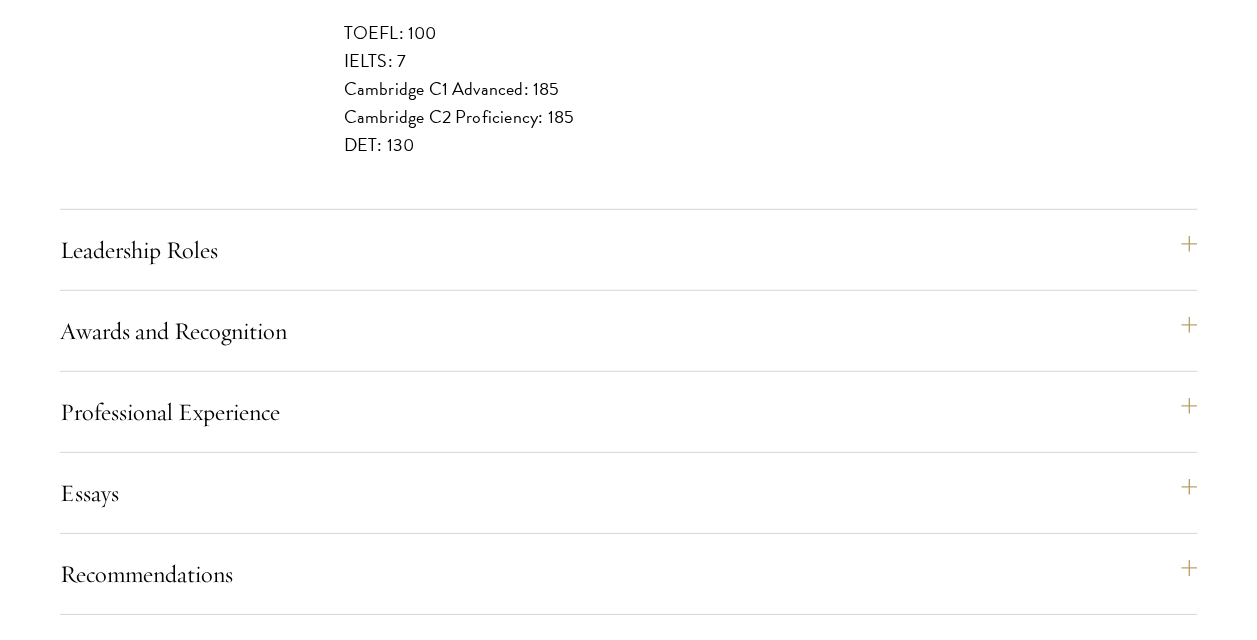 scroll, scrollTop: 2751, scrollLeft: 0, axis: vertical 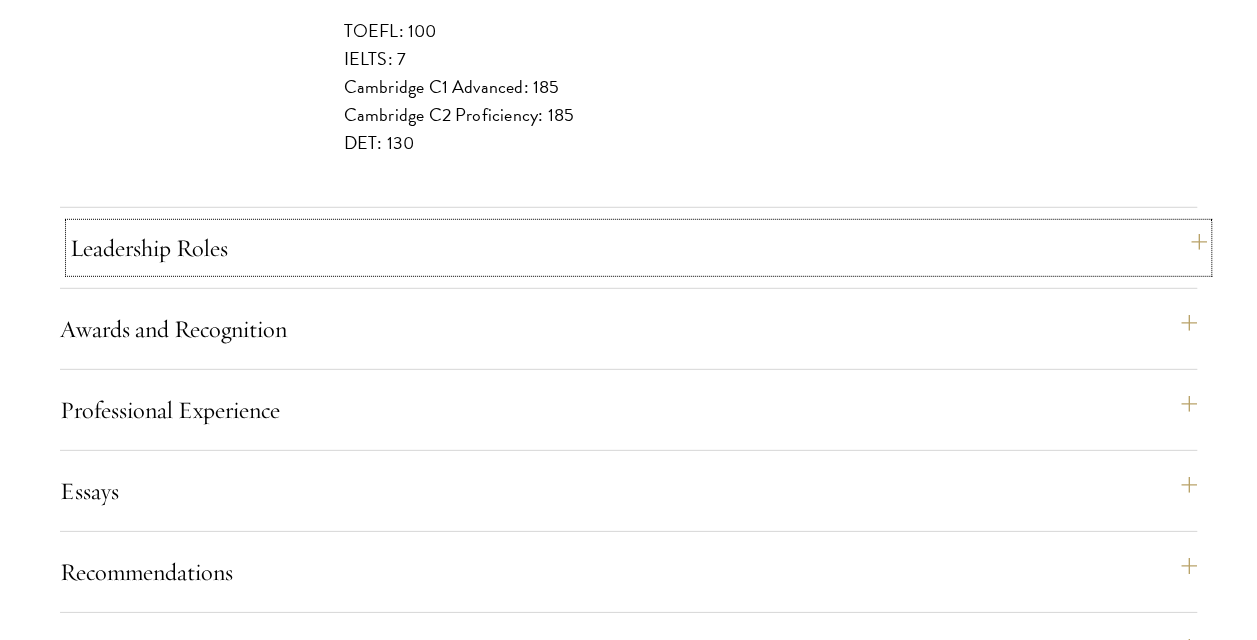 click on "Leadership Roles" at bounding box center (638, 248) 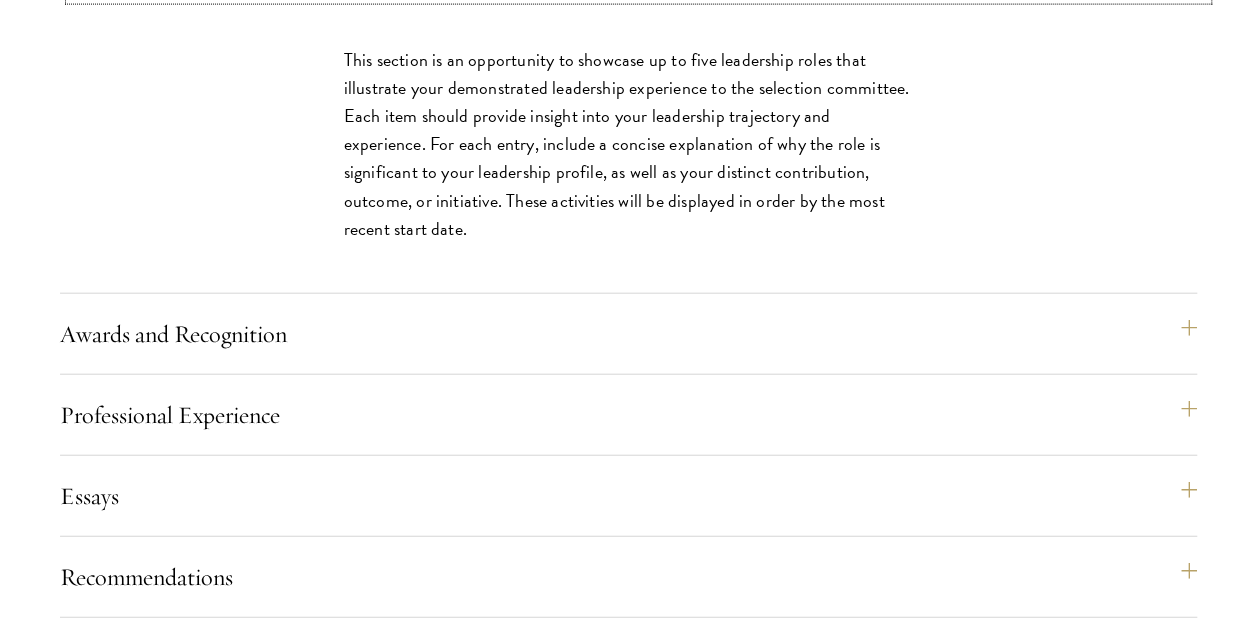 scroll, scrollTop: 2245, scrollLeft: 0, axis: vertical 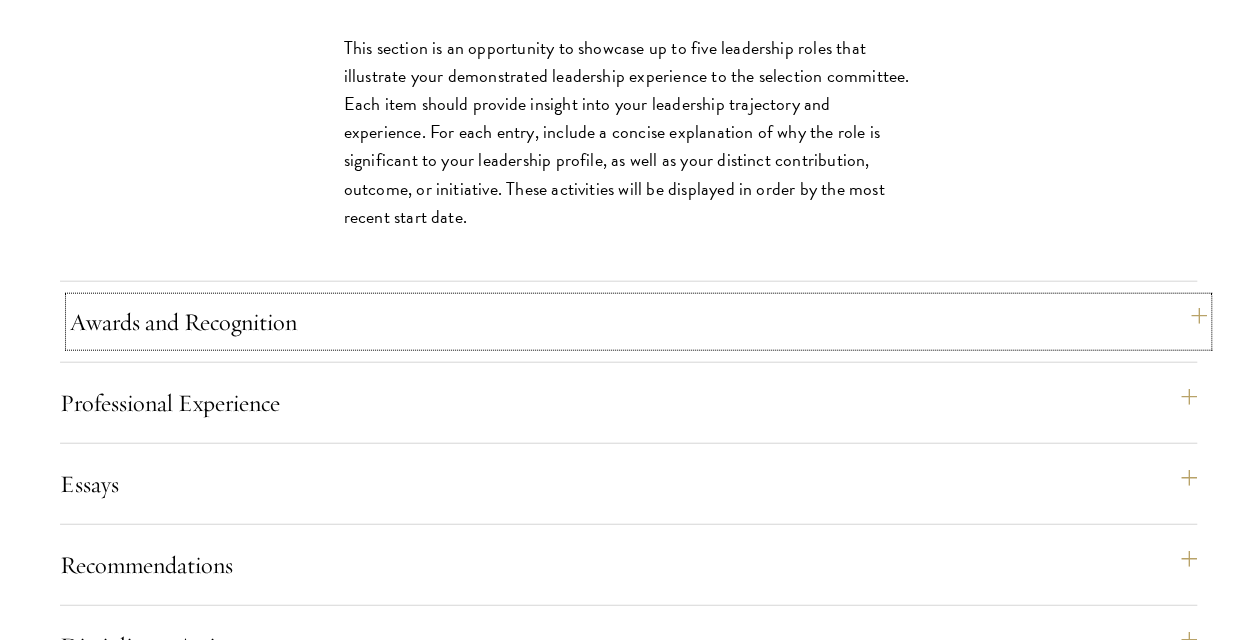 click on "Awards and Recognition" at bounding box center [638, 322] 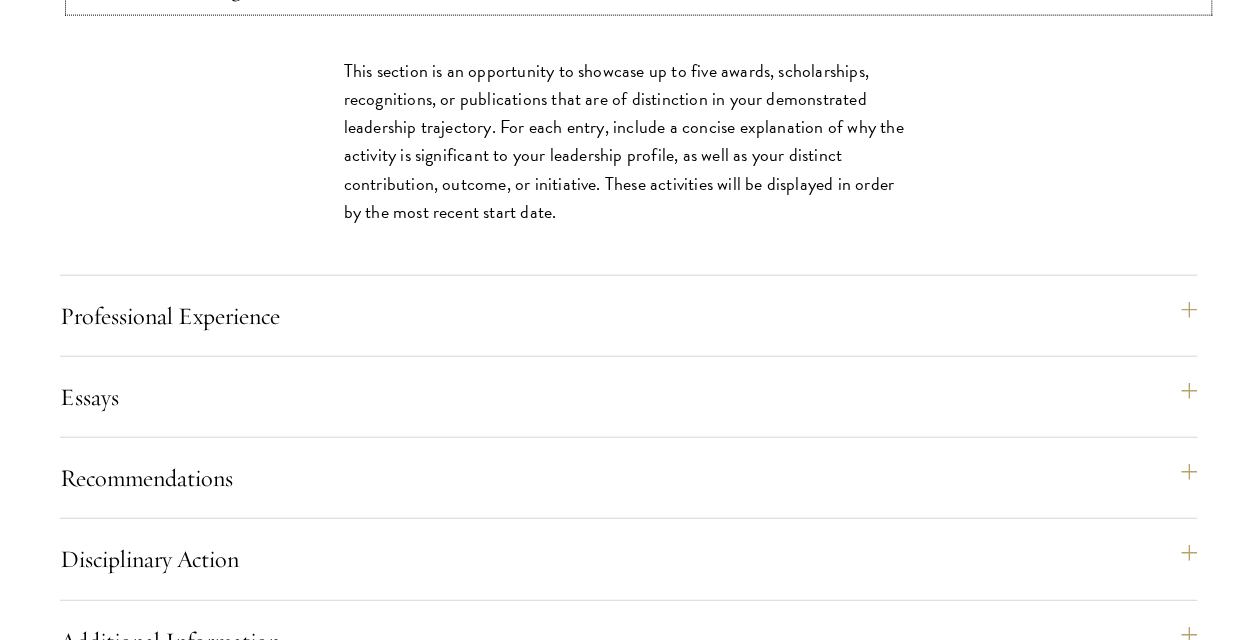 scroll, scrollTop: 2308, scrollLeft: 0, axis: vertical 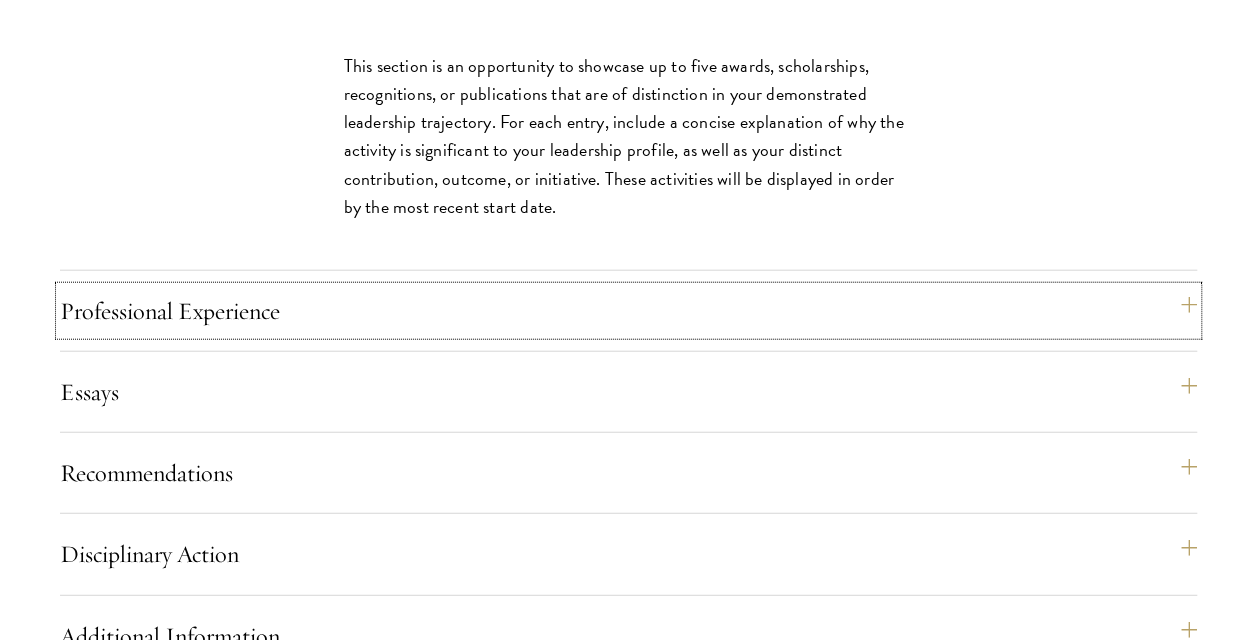 click on "Professional Experience" at bounding box center (628, 311) 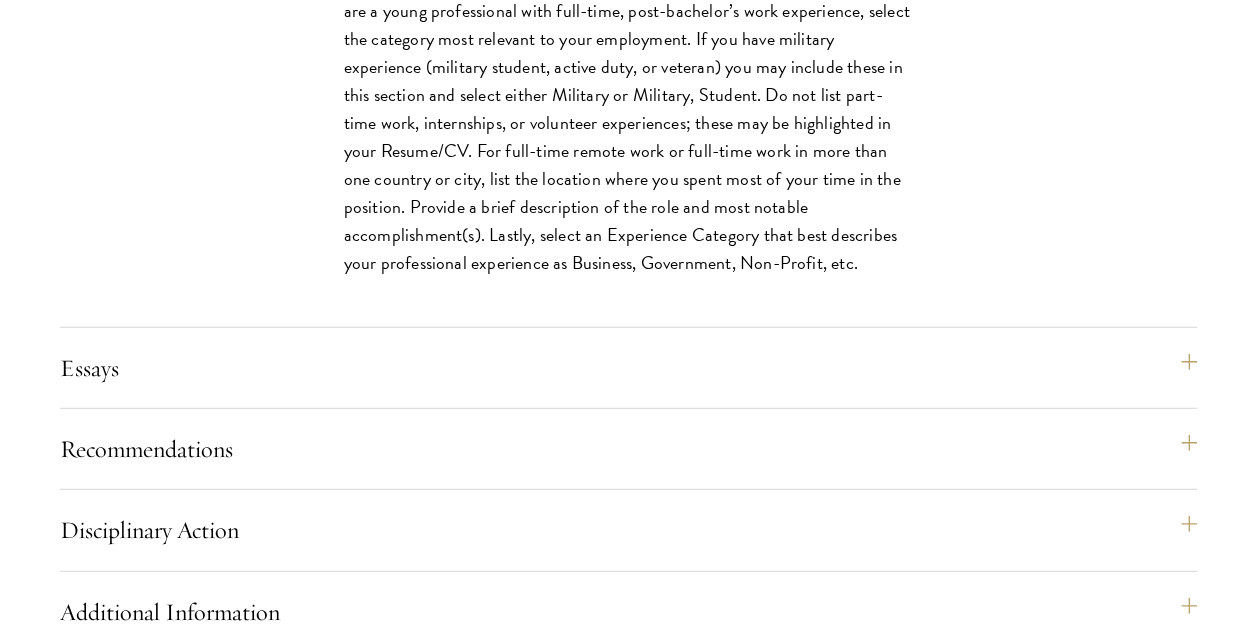 scroll, scrollTop: 2533, scrollLeft: 0, axis: vertical 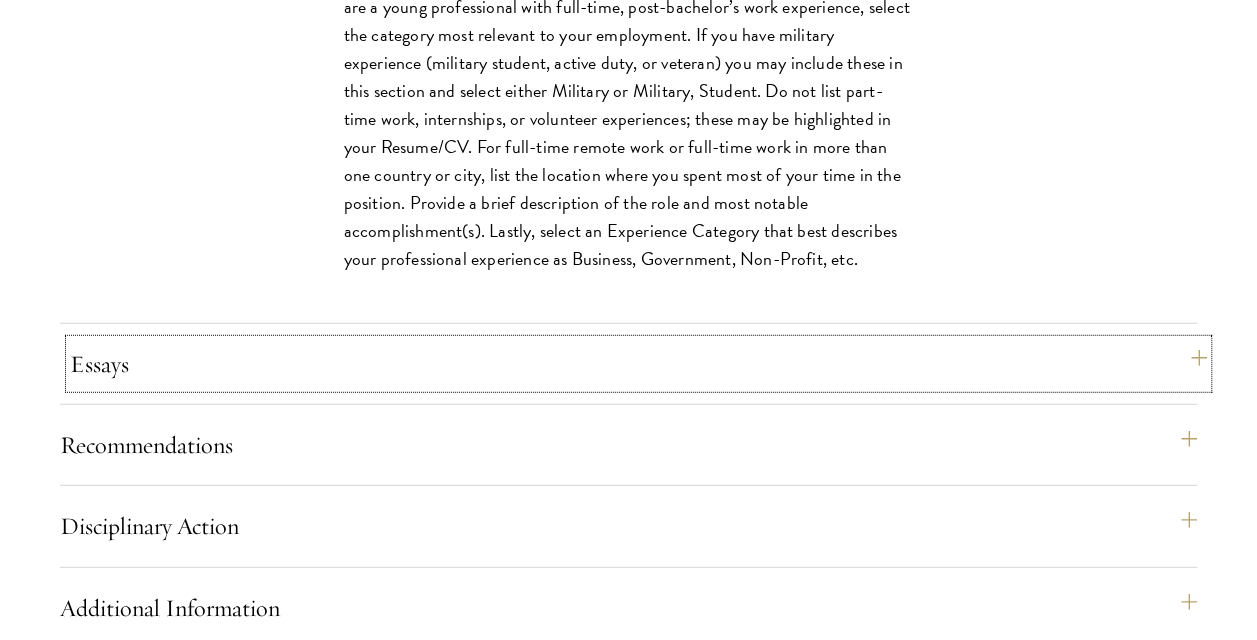 click on "Essays" at bounding box center [638, 364] 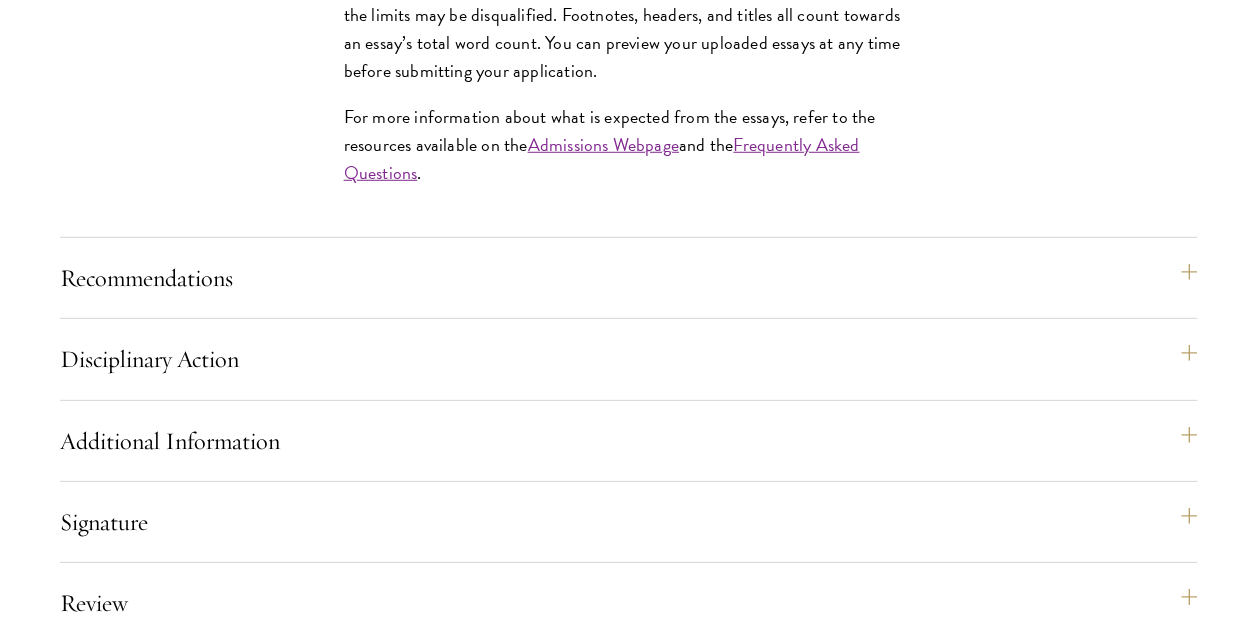 scroll, scrollTop: 2778, scrollLeft: 0, axis: vertical 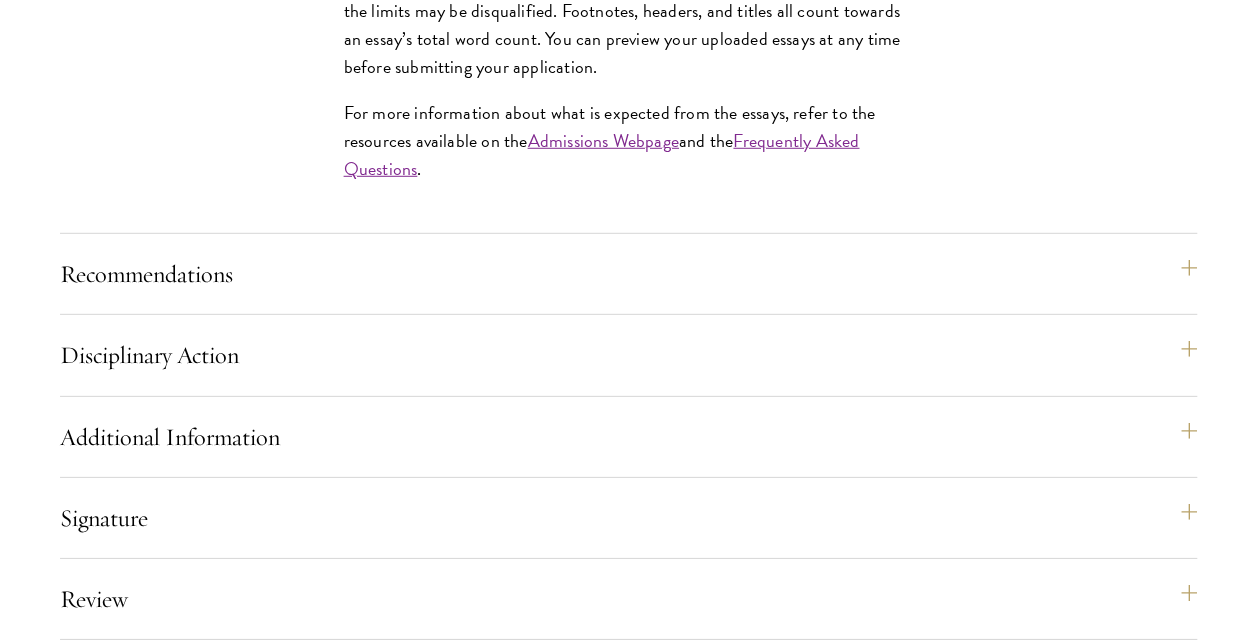 click on "Recommendations
Register three recommenders by providing their names, professional titles, and contact details. You can change how your name is displayed to your recommender if they know you by a different name or nickname. Once you enter the recommender’s details and click “Send to Recommender,” a system-generated Recommendation Request email with a unique submission link will be automatically sent to the recommender. Recommenders should know you well and be able to speak to your intellectual abilities, personal characteristics, and demonstrated leadership using specific examples from their direct experience working with you. Family members or relatives cannot be selected as recommenders. Recommenders should follow the instructions in the Recommendation Request email to submit their letters.  We will not accept emailed or mailed letters, or letters uploaded by applicants." at bounding box center [628, 282] 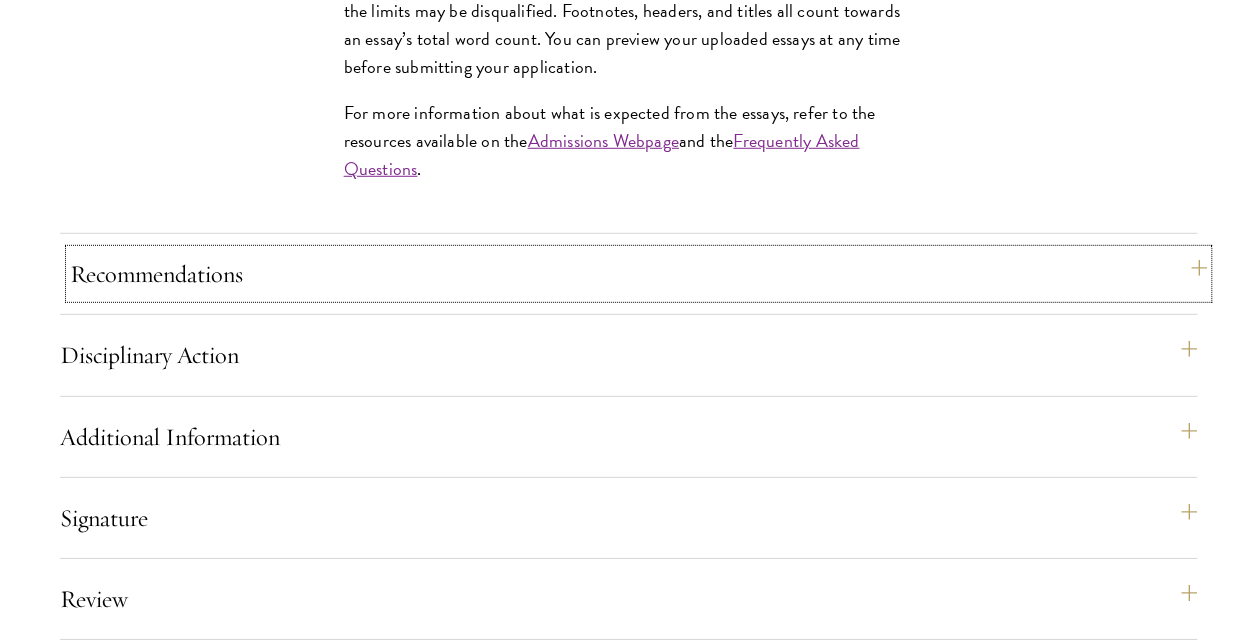 click on "Recommendations" at bounding box center [638, 274] 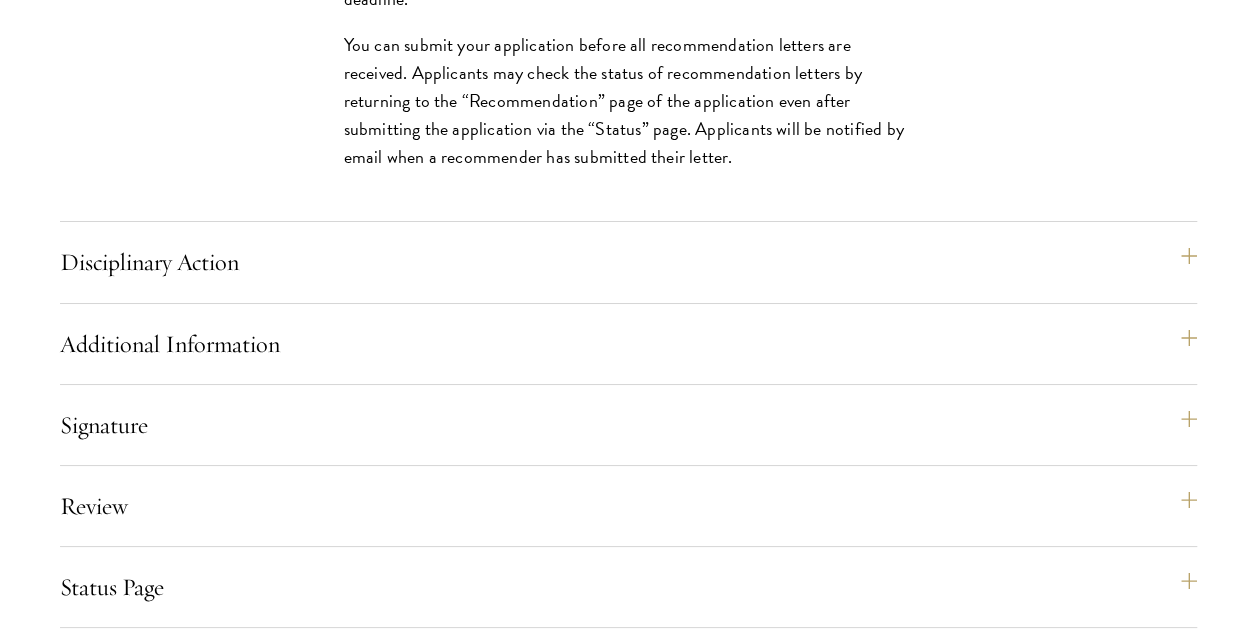 scroll, scrollTop: 3572, scrollLeft: 0, axis: vertical 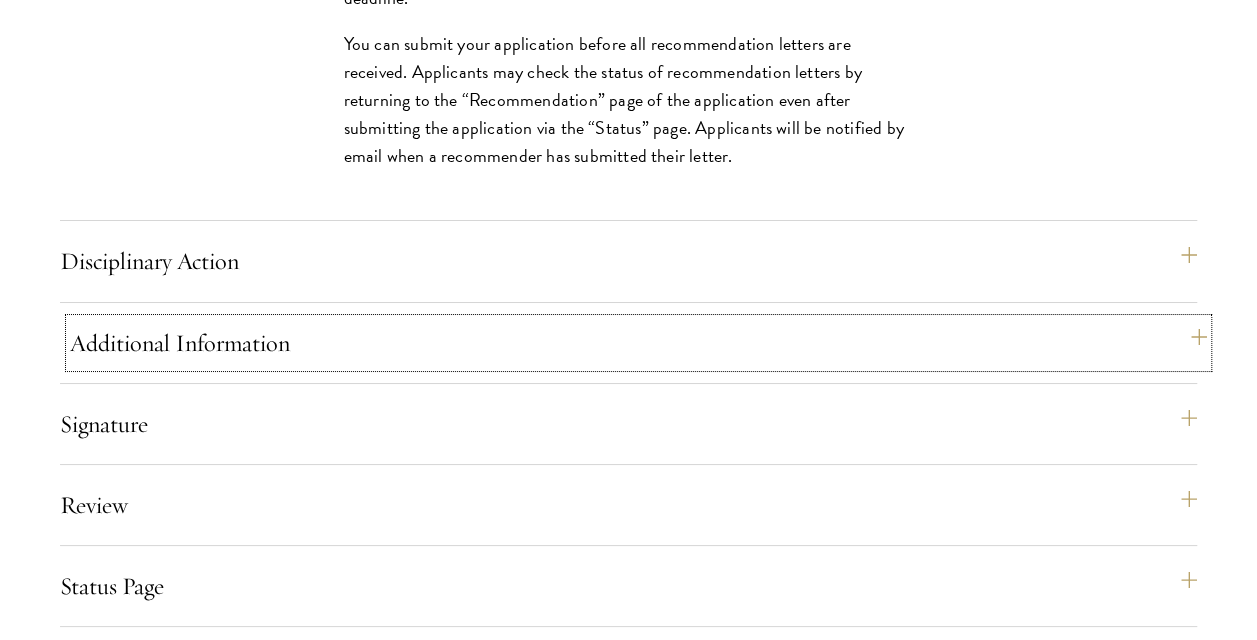 click on "Additional Information" at bounding box center (638, 343) 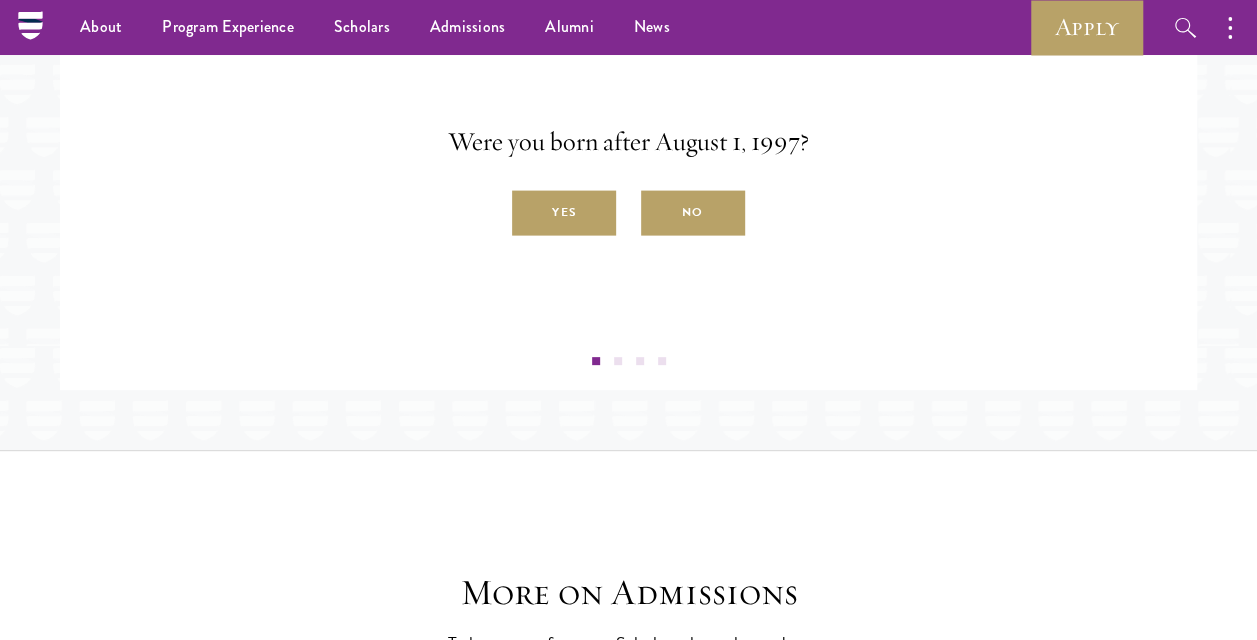 scroll, scrollTop: 3925, scrollLeft: 0, axis: vertical 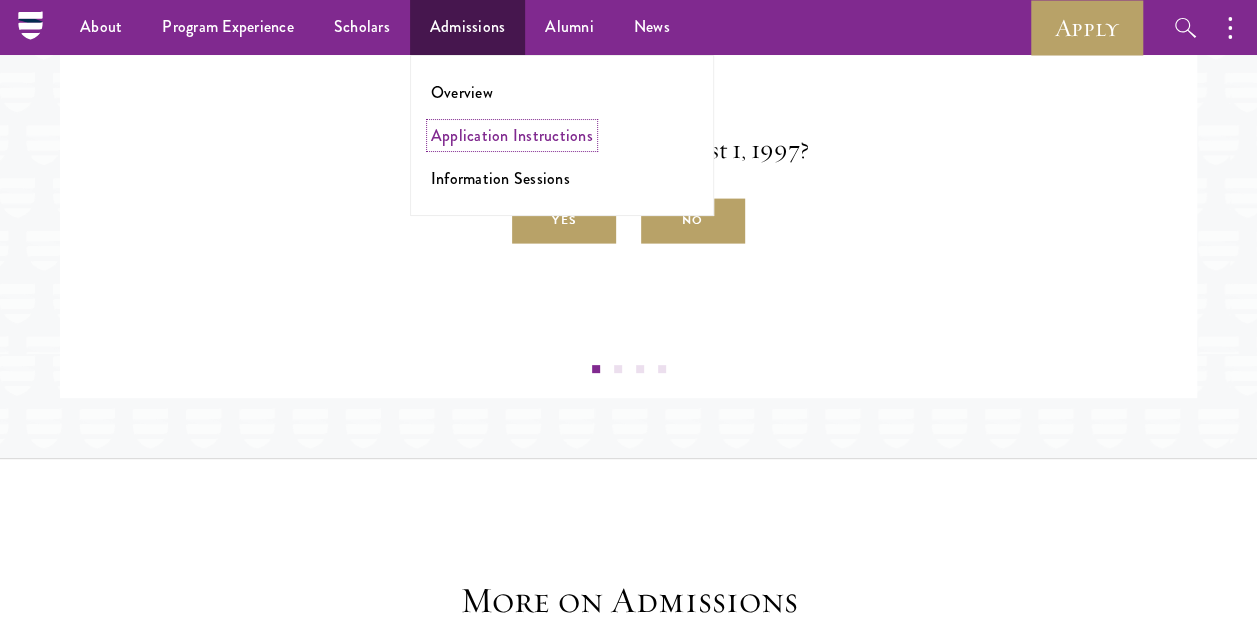 click on "Application Instructions" at bounding box center [512, 135] 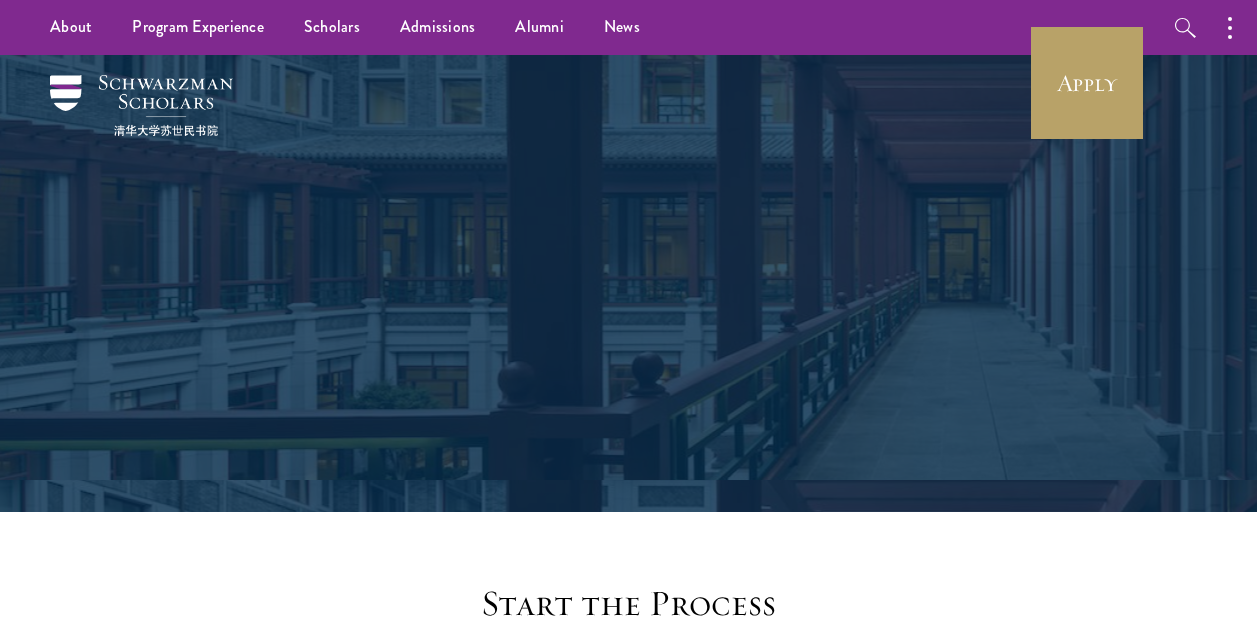 scroll, scrollTop: 0, scrollLeft: 0, axis: both 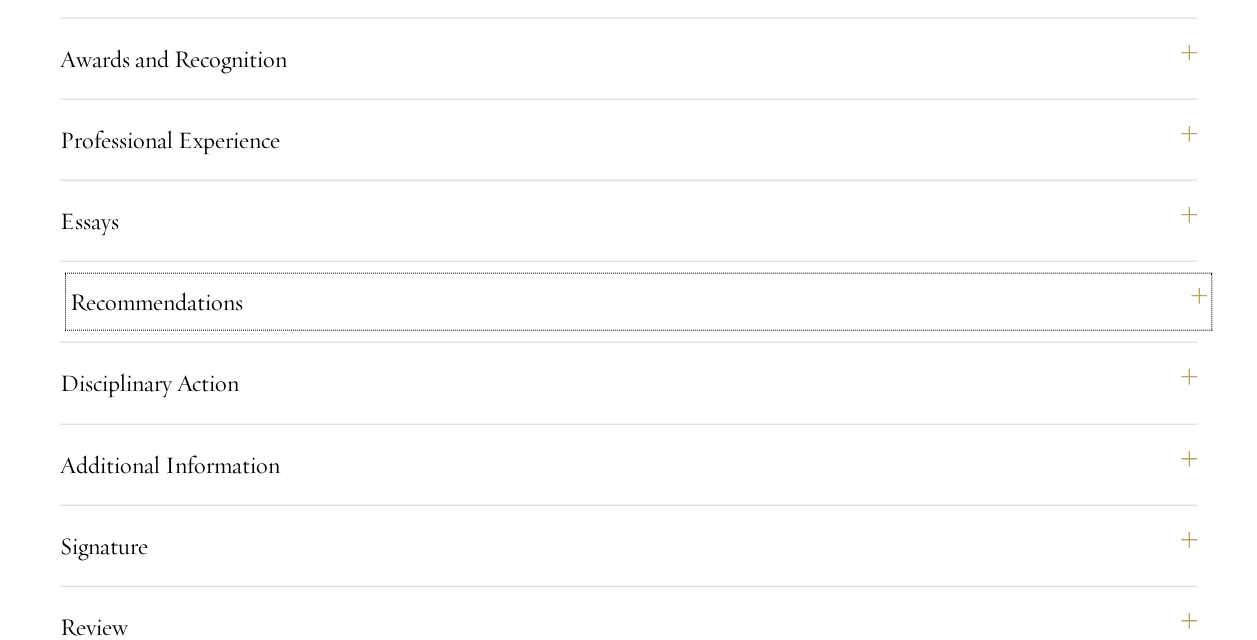 click on "Recommendations" at bounding box center [638, 302] 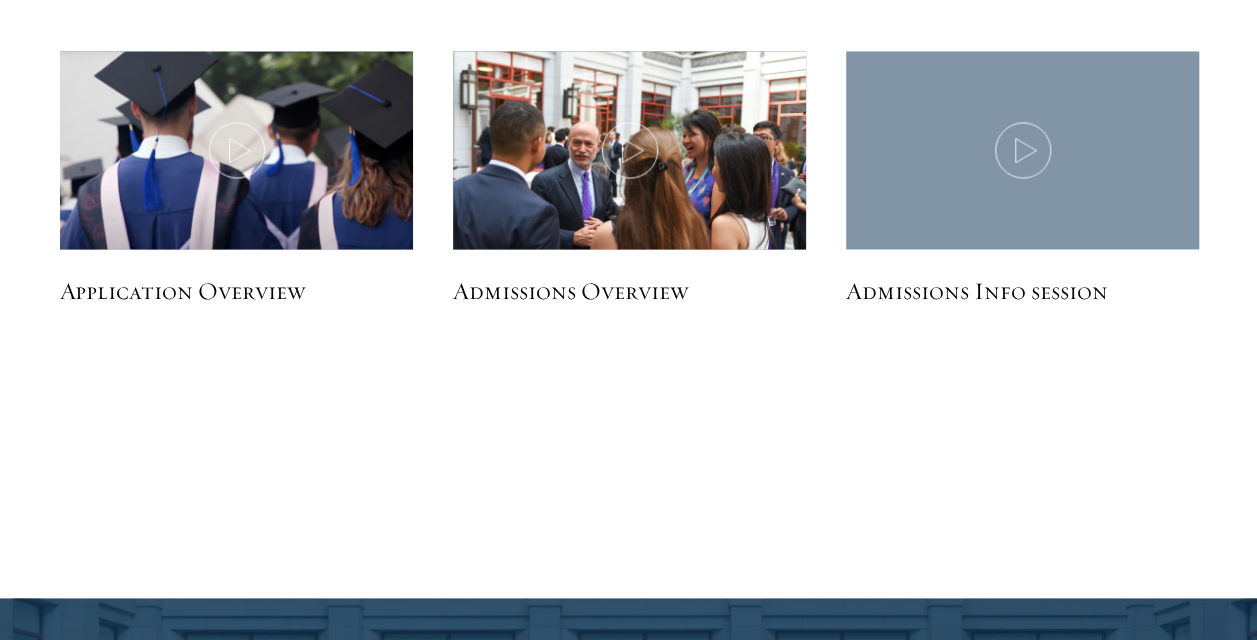 scroll, scrollTop: 5307, scrollLeft: 0, axis: vertical 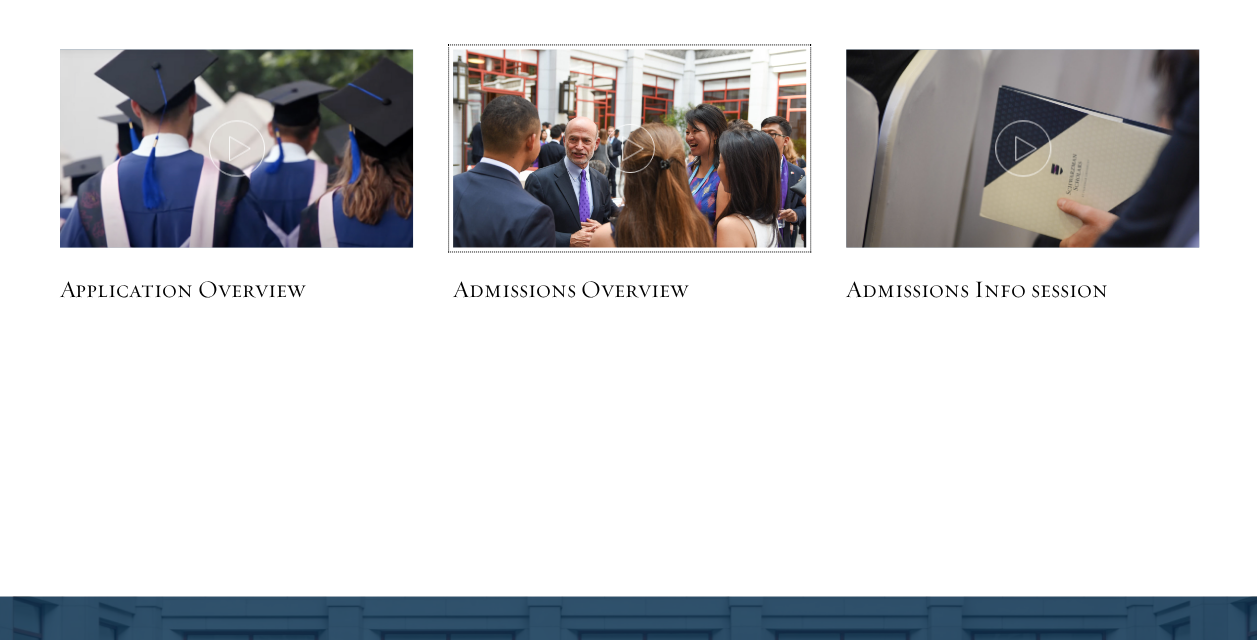 click at bounding box center [629, 167] 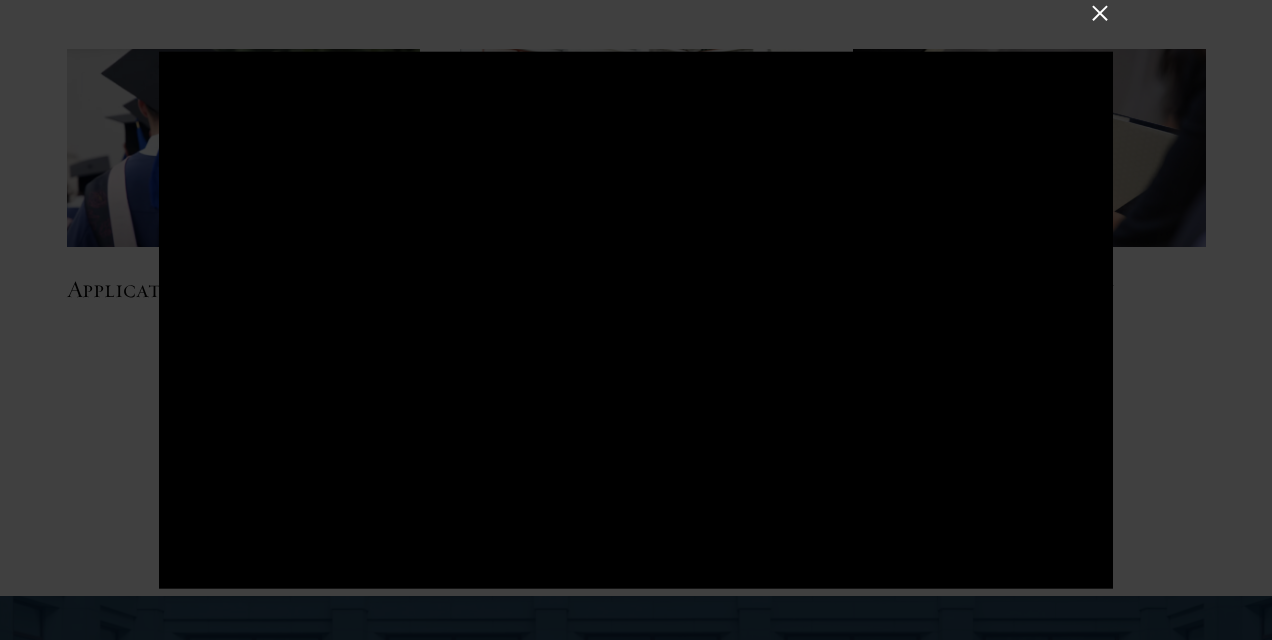 click at bounding box center [1100, 13] 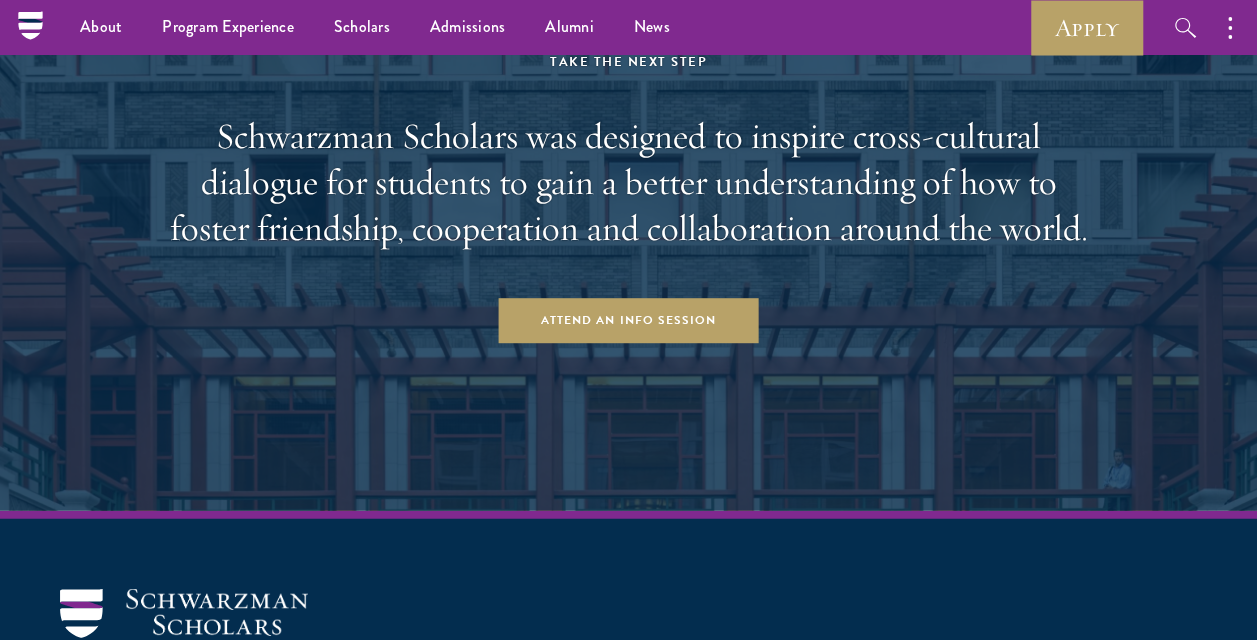 scroll, scrollTop: 6019, scrollLeft: 0, axis: vertical 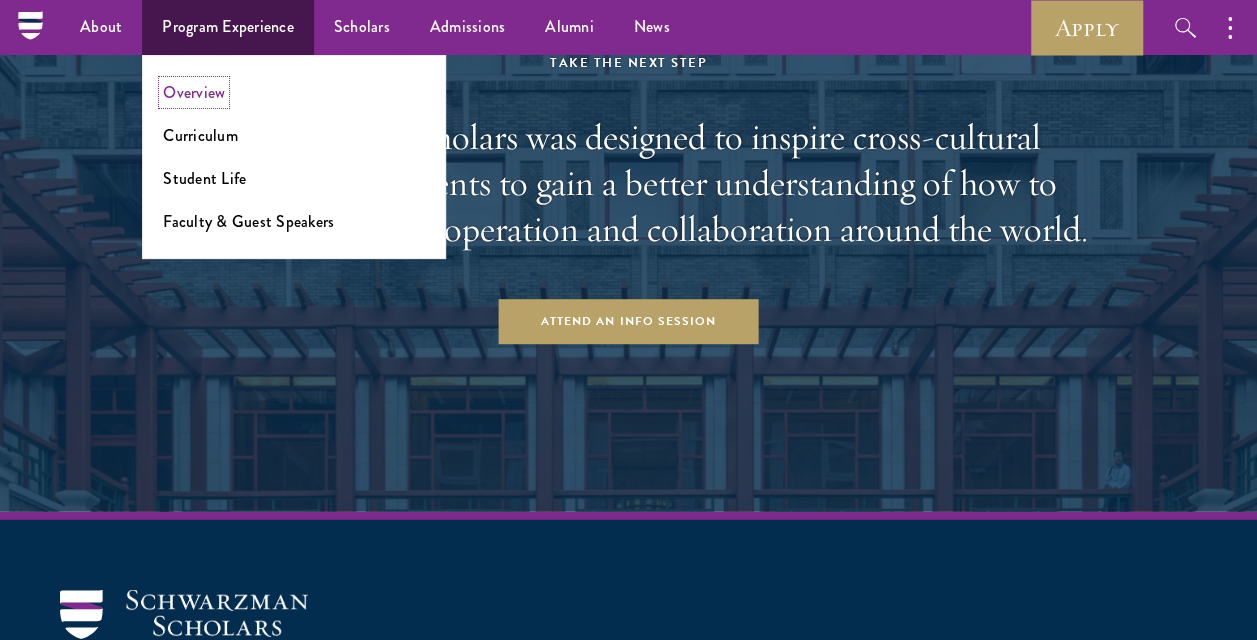 click on "Overview" at bounding box center [194, 92] 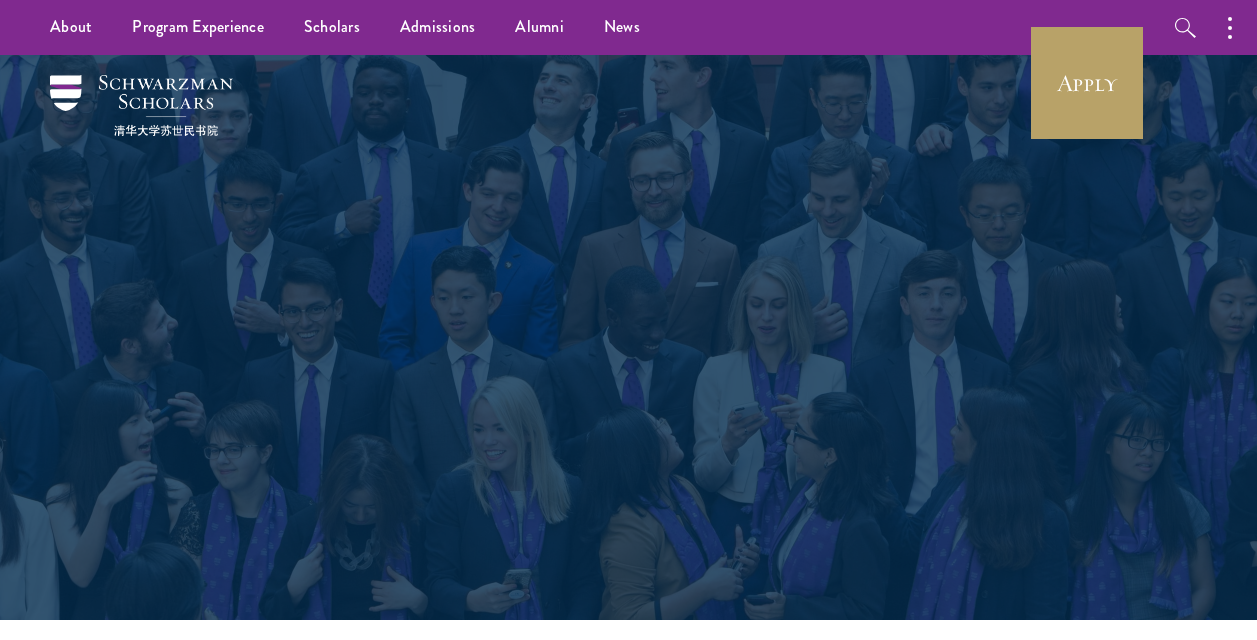 scroll, scrollTop: 0, scrollLeft: 0, axis: both 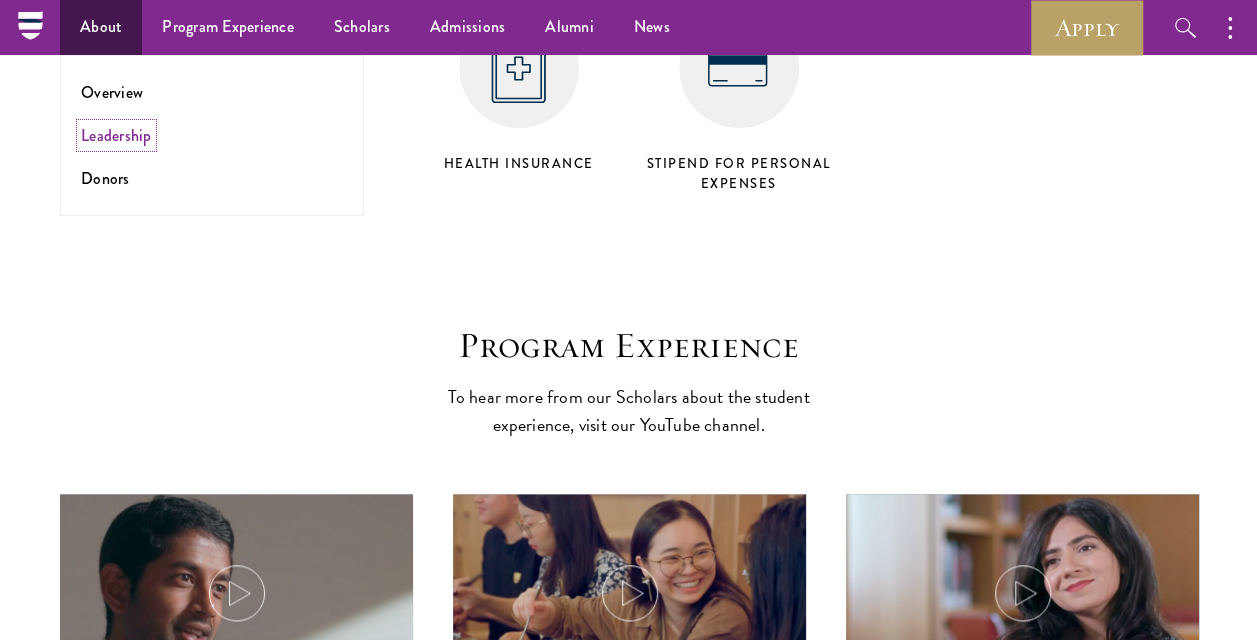 click on "Leadership" at bounding box center [116, 135] 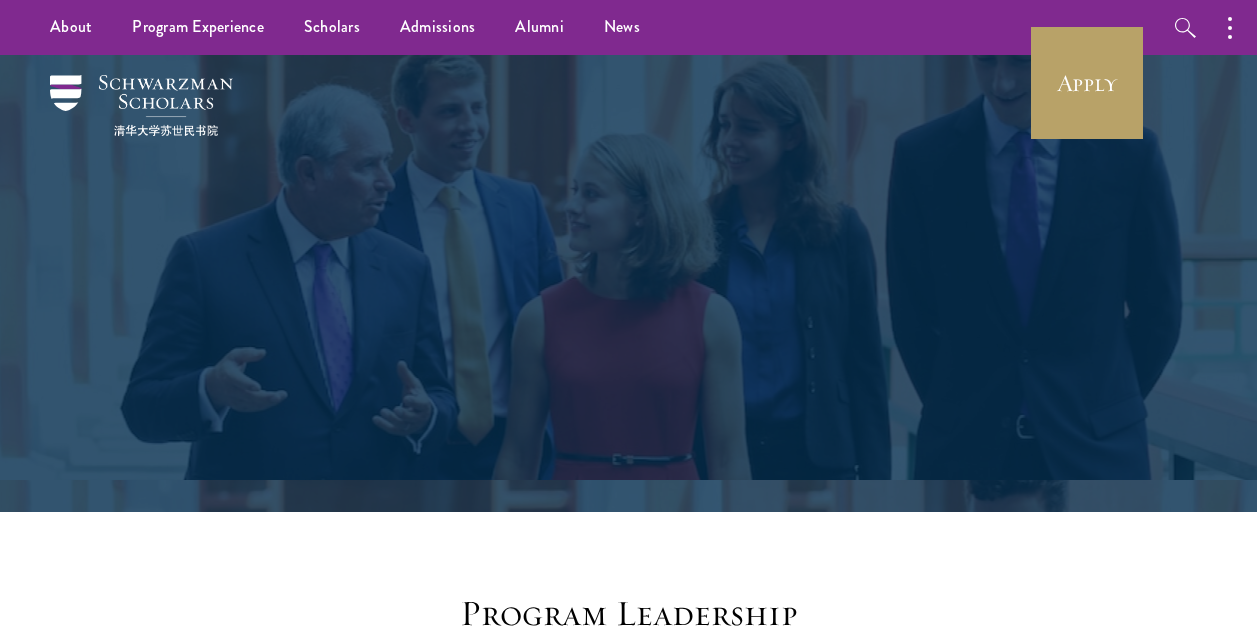 scroll, scrollTop: 0, scrollLeft: 0, axis: both 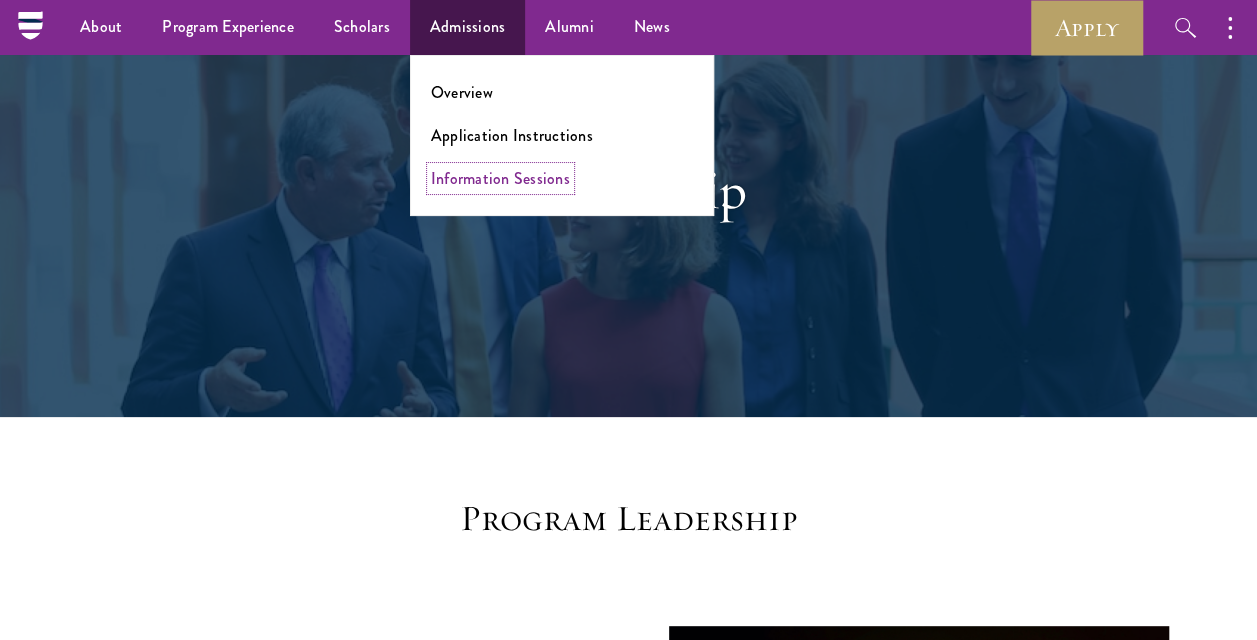 click on "Information Sessions" at bounding box center (500, 178) 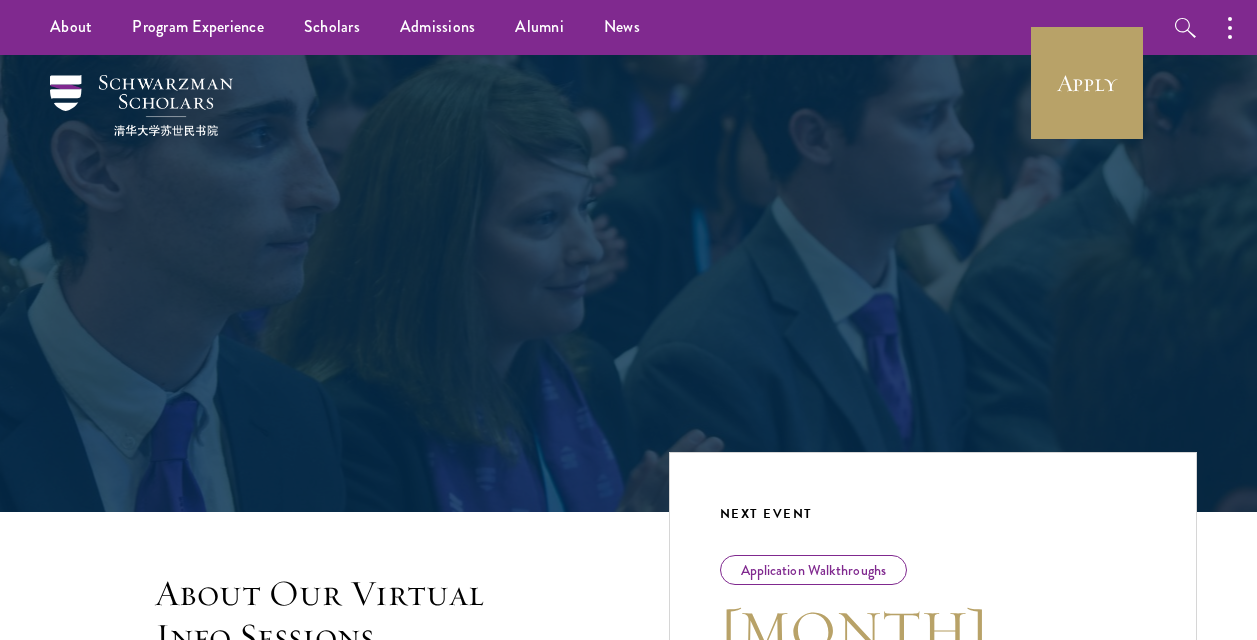 scroll, scrollTop: 0, scrollLeft: 0, axis: both 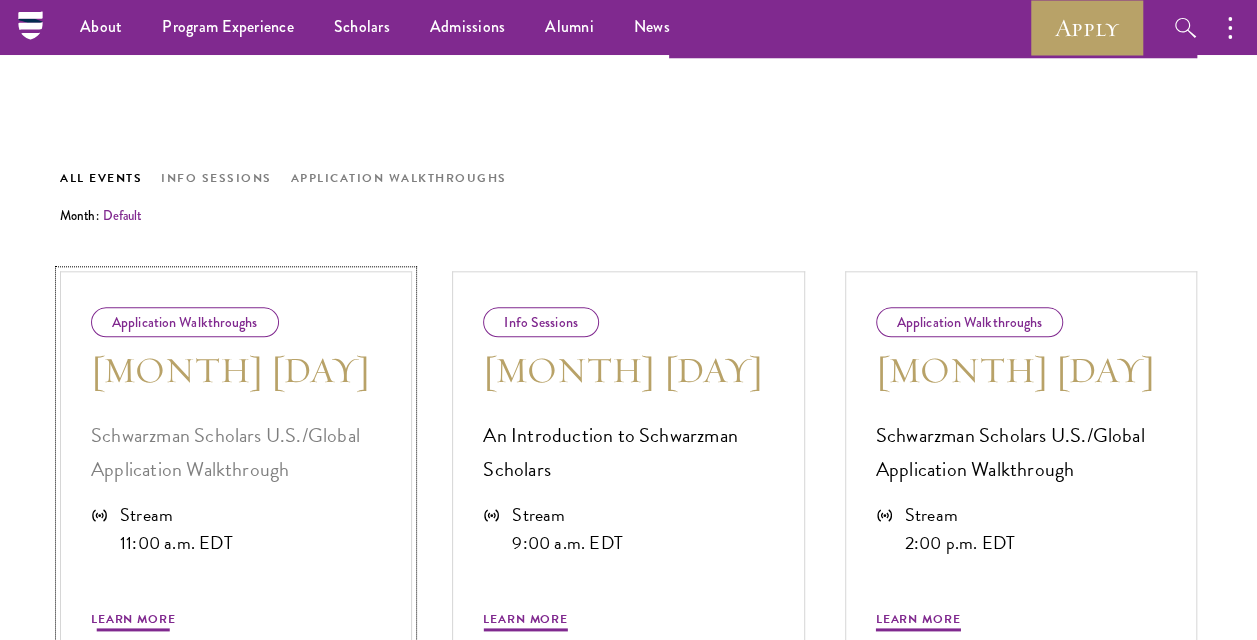 click on "Learn More" at bounding box center [133, 622] 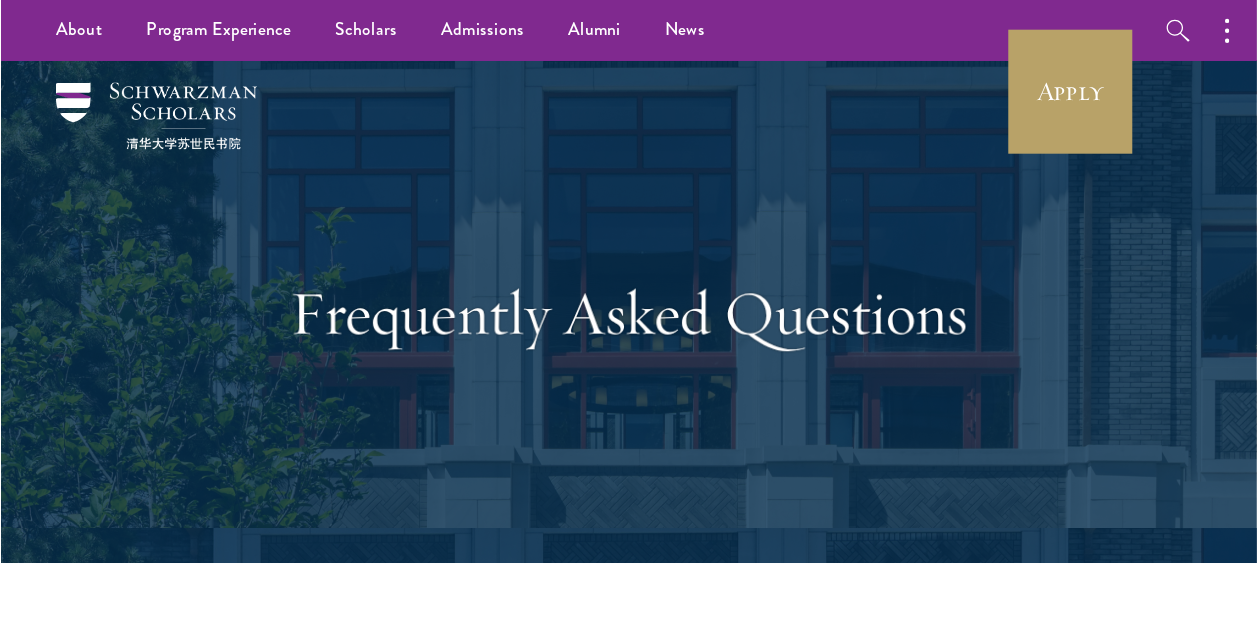 scroll, scrollTop: 0, scrollLeft: 0, axis: both 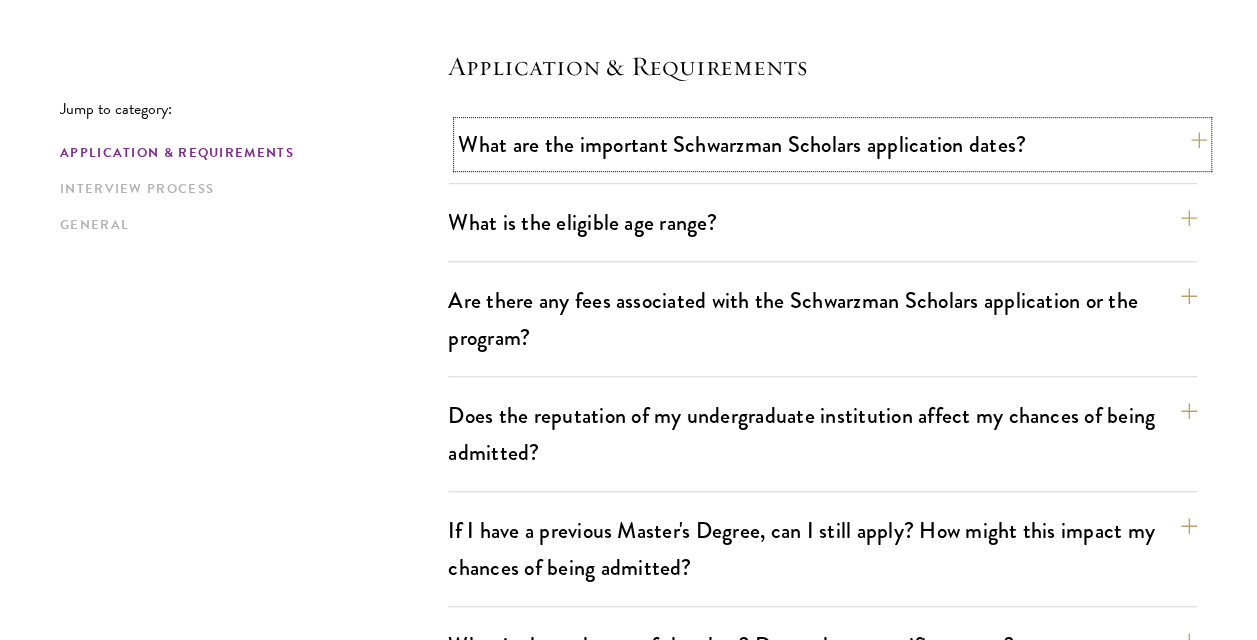 click on "What are the important Schwarzman Scholars application dates?" at bounding box center [832, 144] 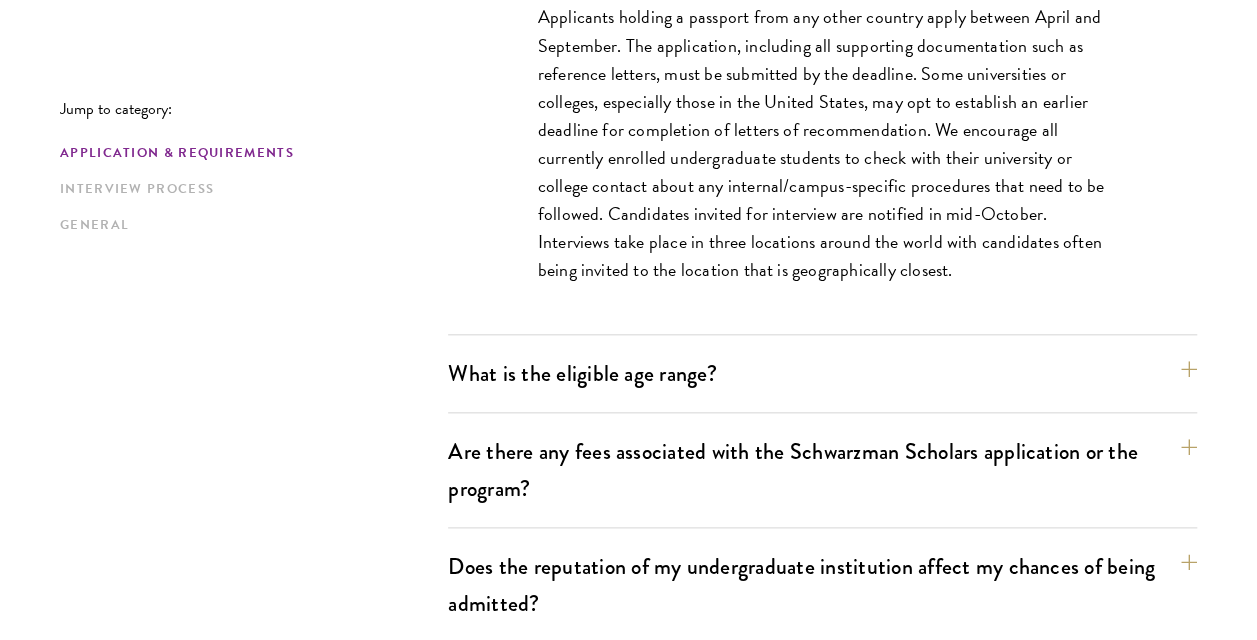 scroll, scrollTop: 939, scrollLeft: 0, axis: vertical 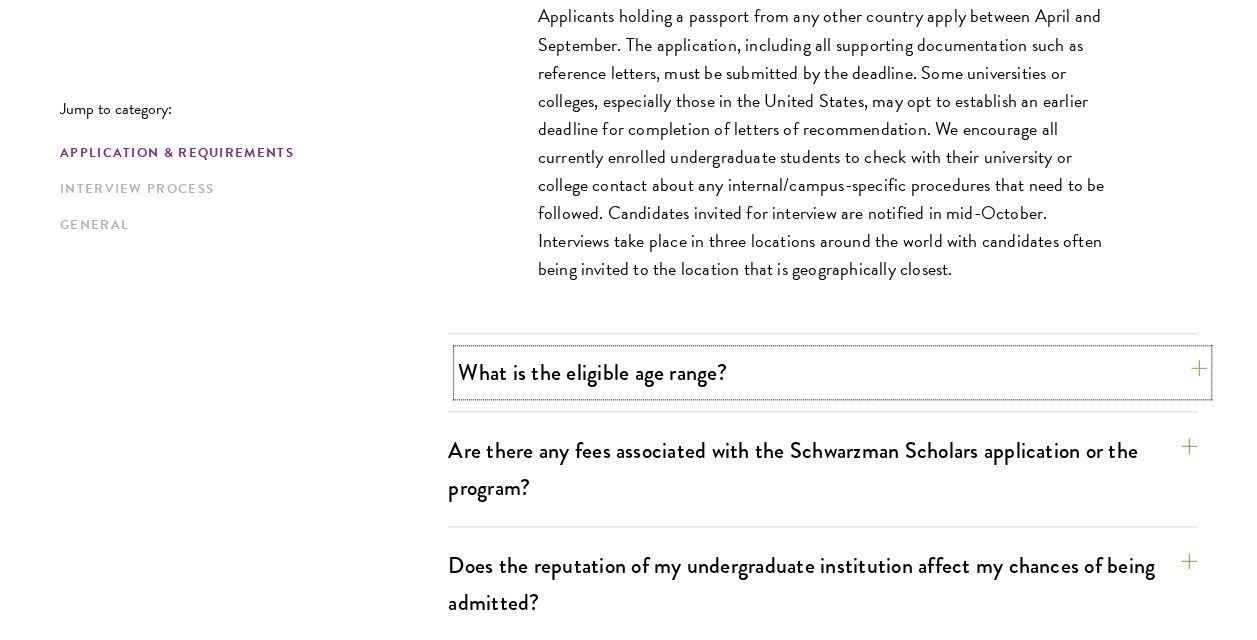 click on "What is the eligible age range?" at bounding box center (832, 372) 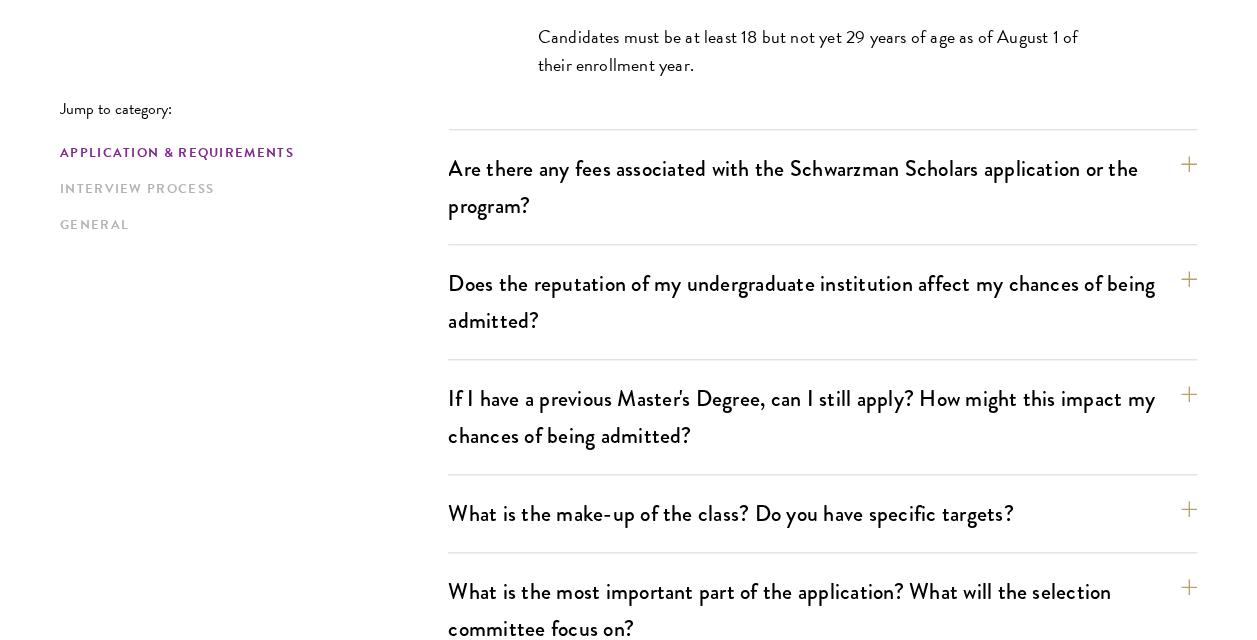 scroll, scrollTop: 811, scrollLeft: 0, axis: vertical 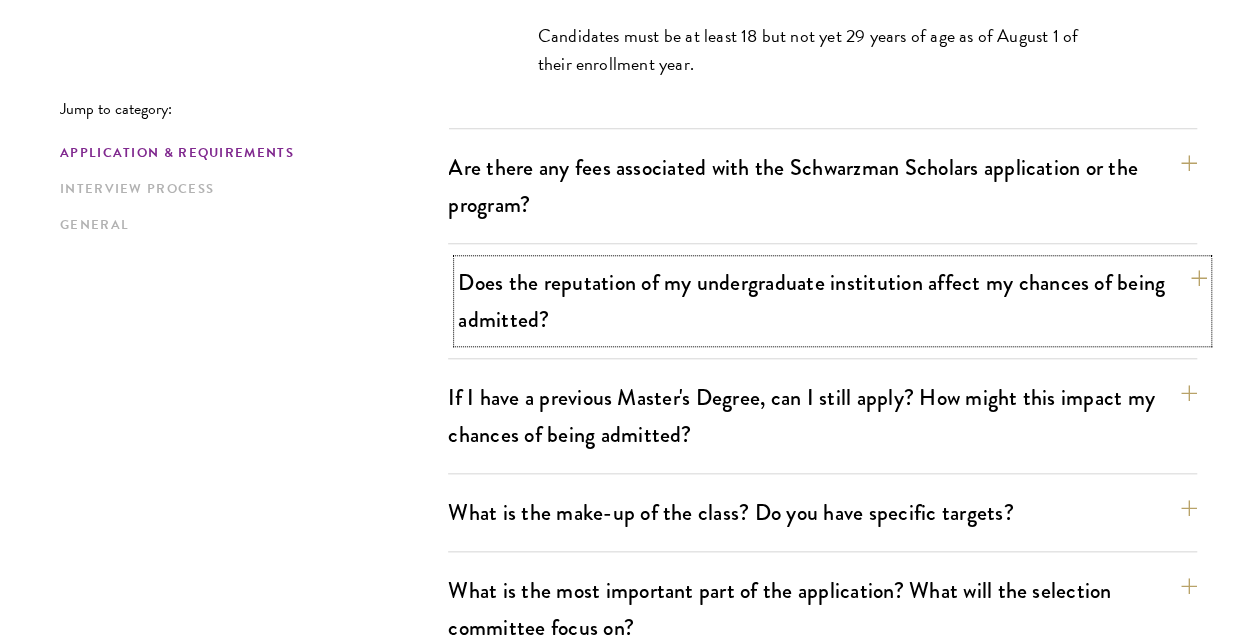click on "Does the reputation of my undergraduate institution affect my chances of being admitted?" at bounding box center (832, 301) 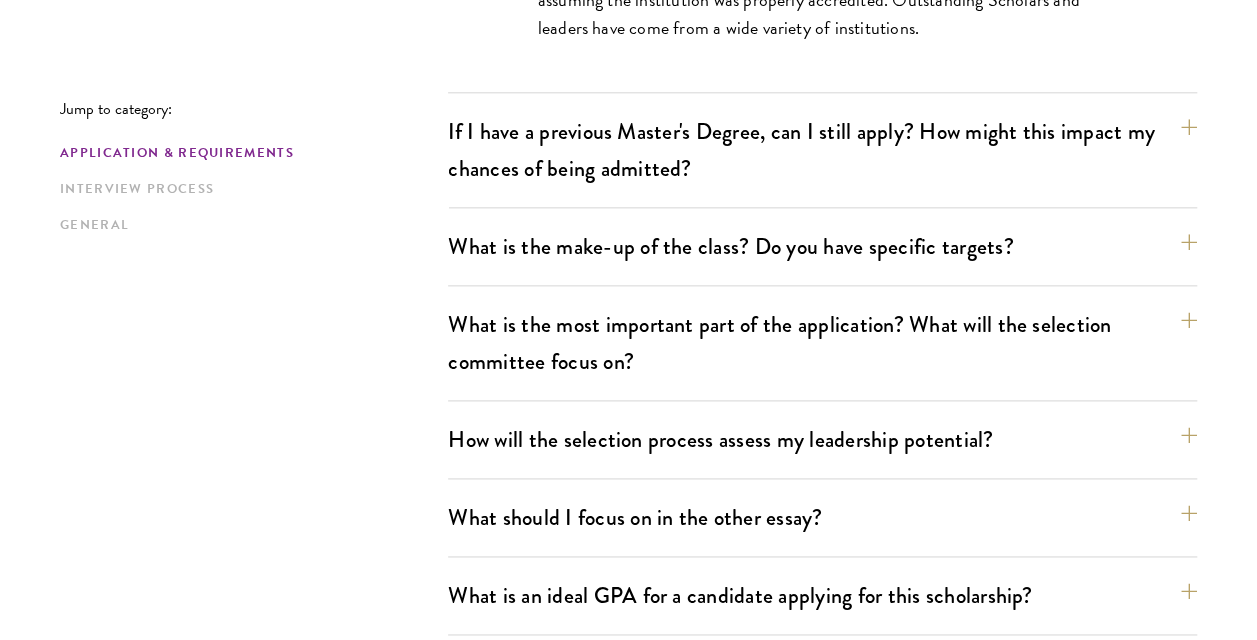 scroll, scrollTop: 1136, scrollLeft: 0, axis: vertical 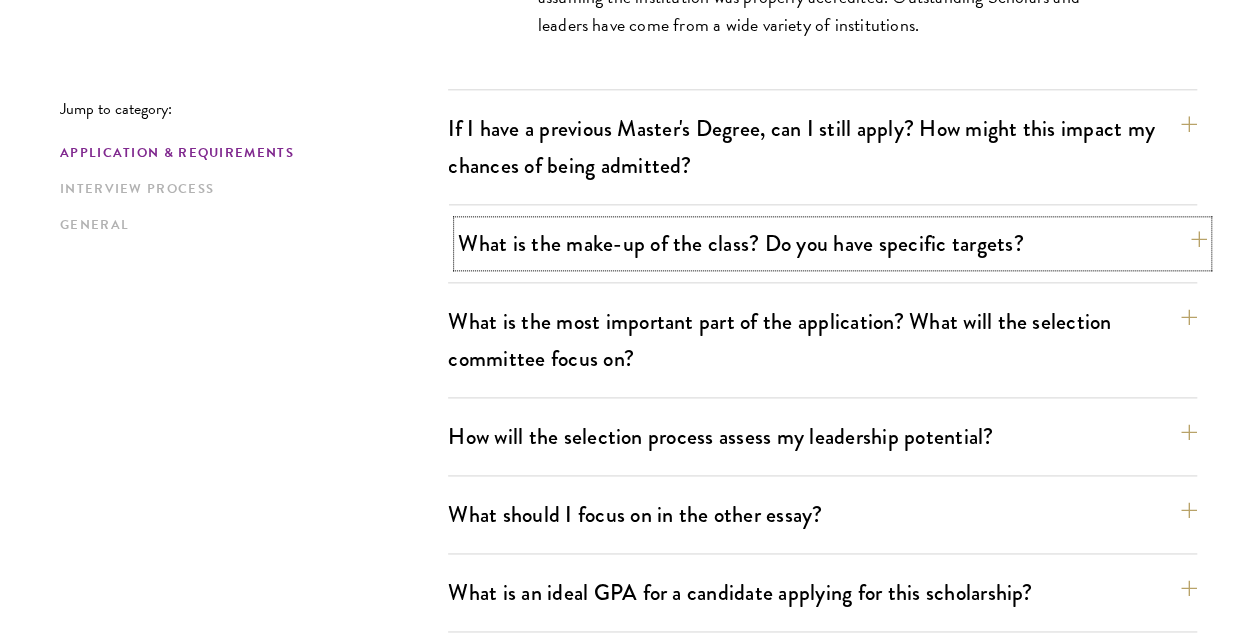 click on "What is the make-up of the class? Do you have specific targets?" at bounding box center (832, 243) 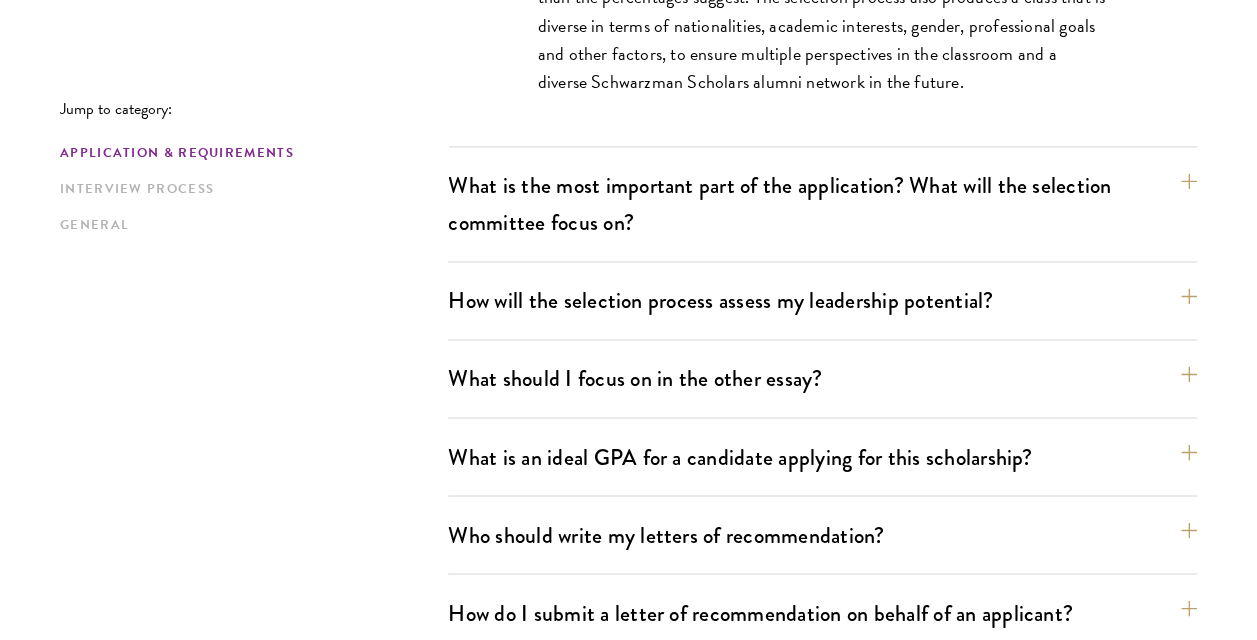 scroll, scrollTop: 1442, scrollLeft: 0, axis: vertical 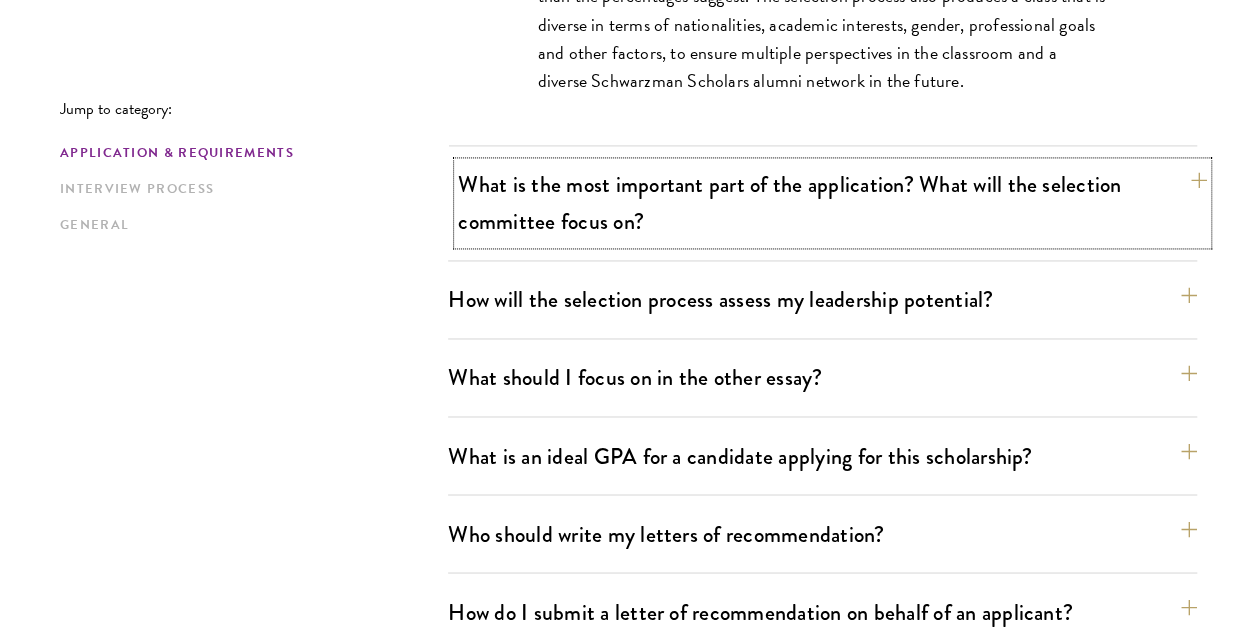 click on "What is the most important part of the application? What will the selection committee focus on?" at bounding box center [832, 203] 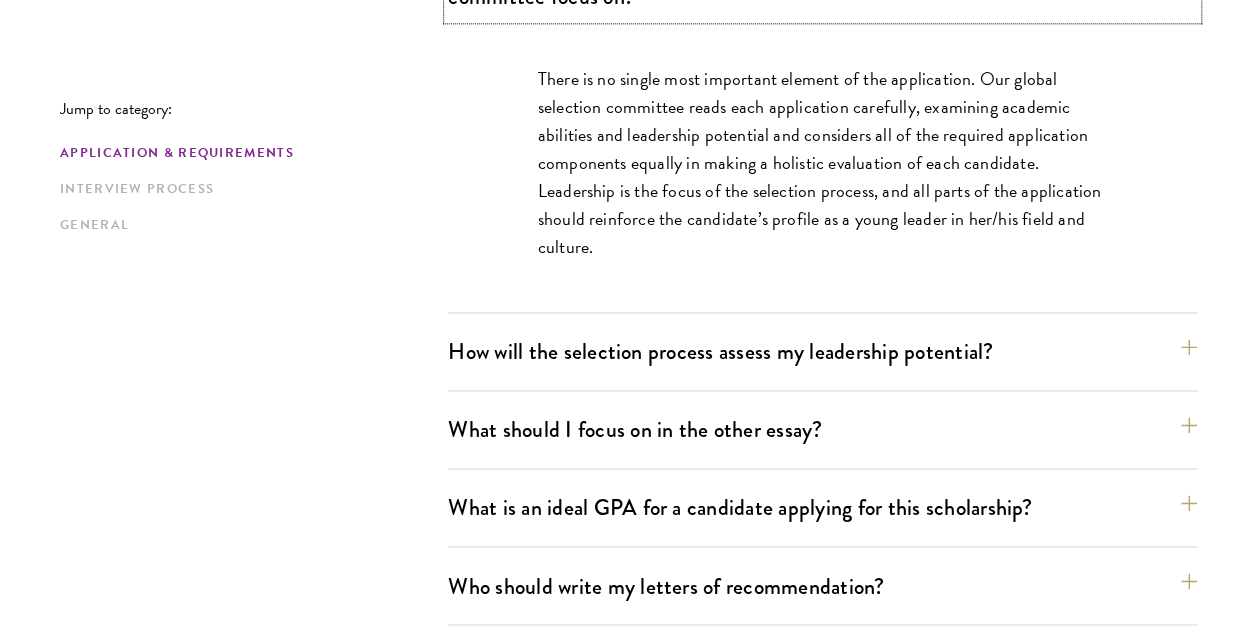 scroll, scrollTop: 1345, scrollLeft: 0, axis: vertical 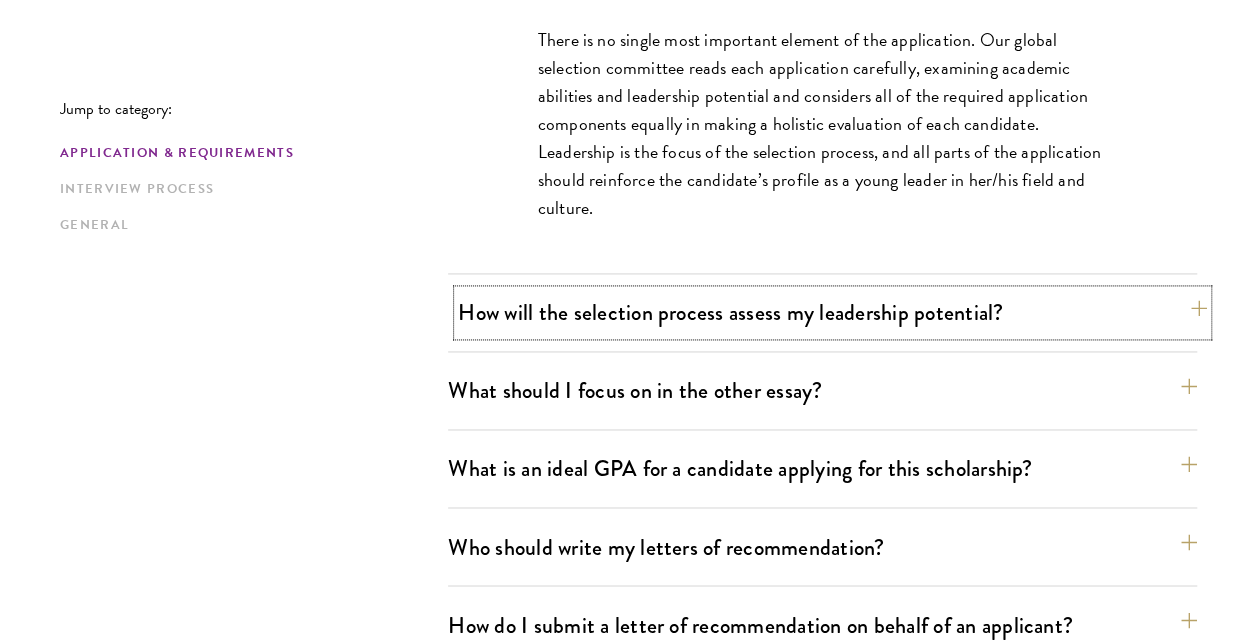 click on "How will the selection process assess my leadership potential?" at bounding box center (832, 312) 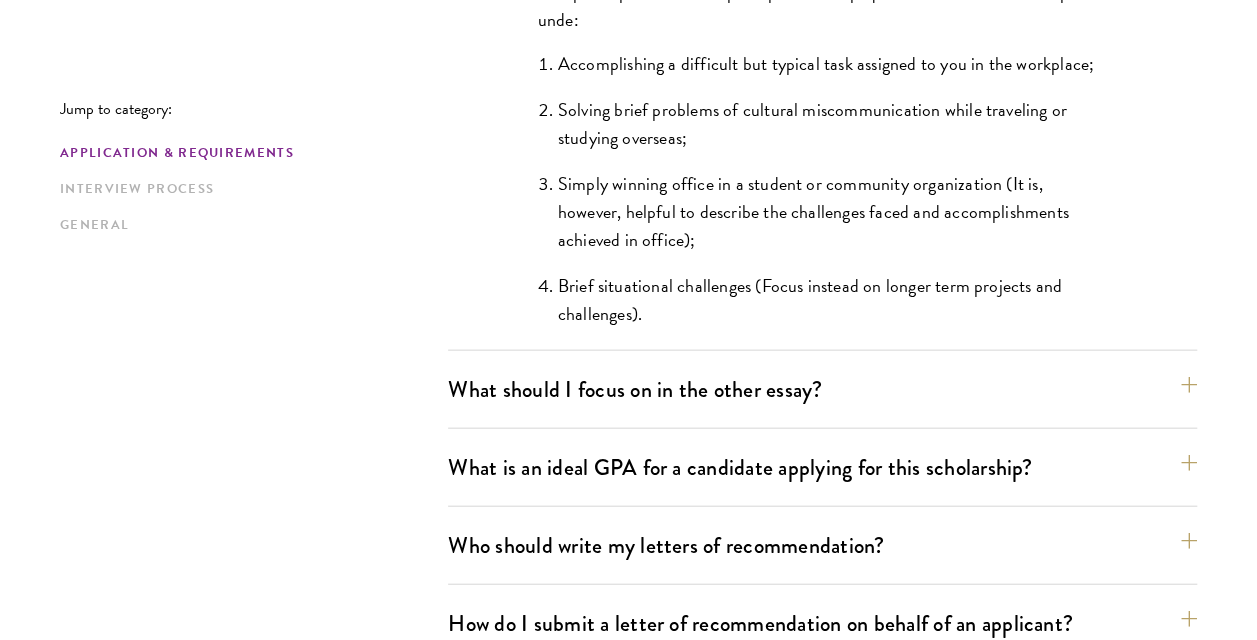 scroll, scrollTop: 2034, scrollLeft: 0, axis: vertical 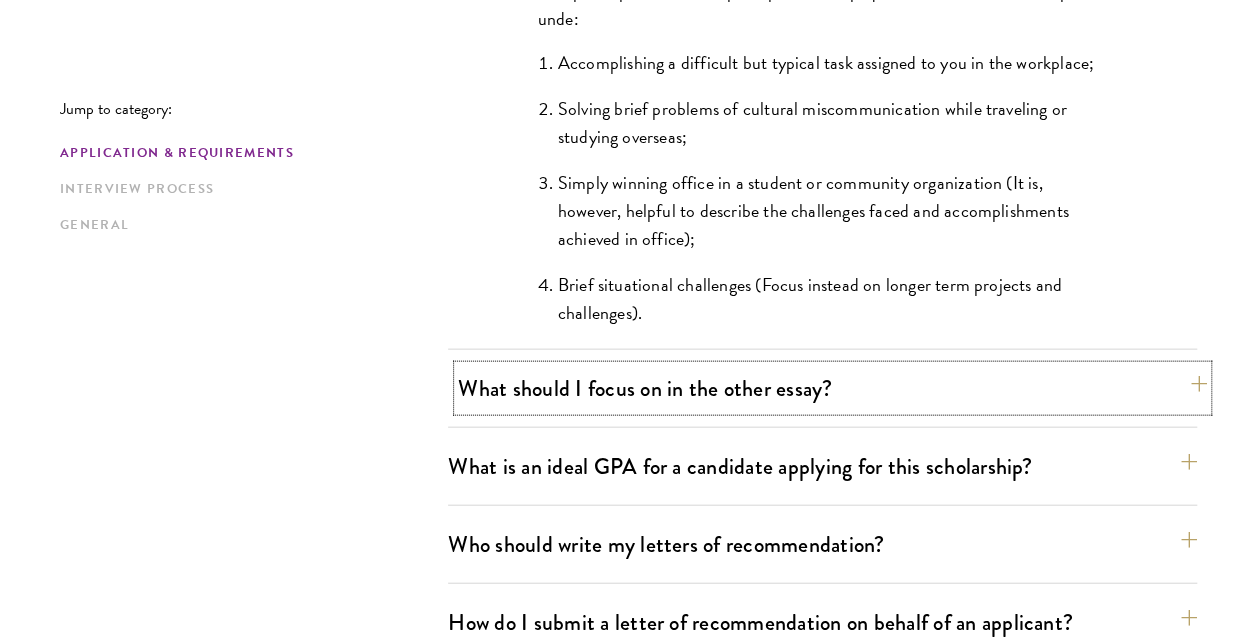 click on "What should I focus on in the other essay?" at bounding box center [832, 388] 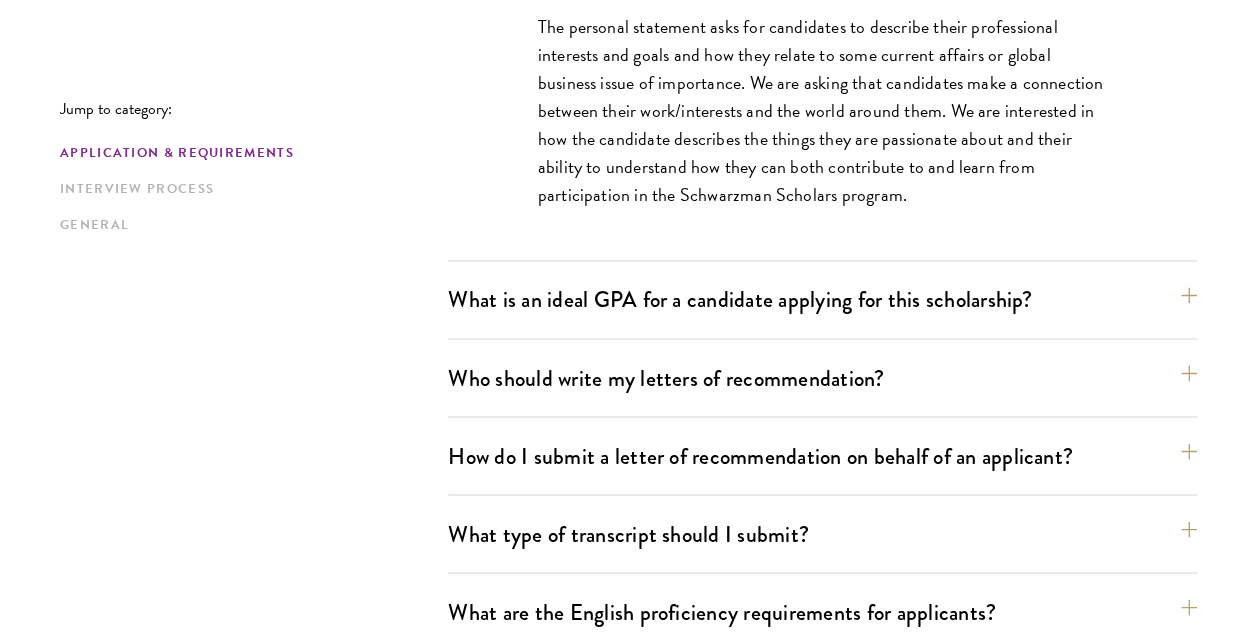 scroll, scrollTop: 1515, scrollLeft: 0, axis: vertical 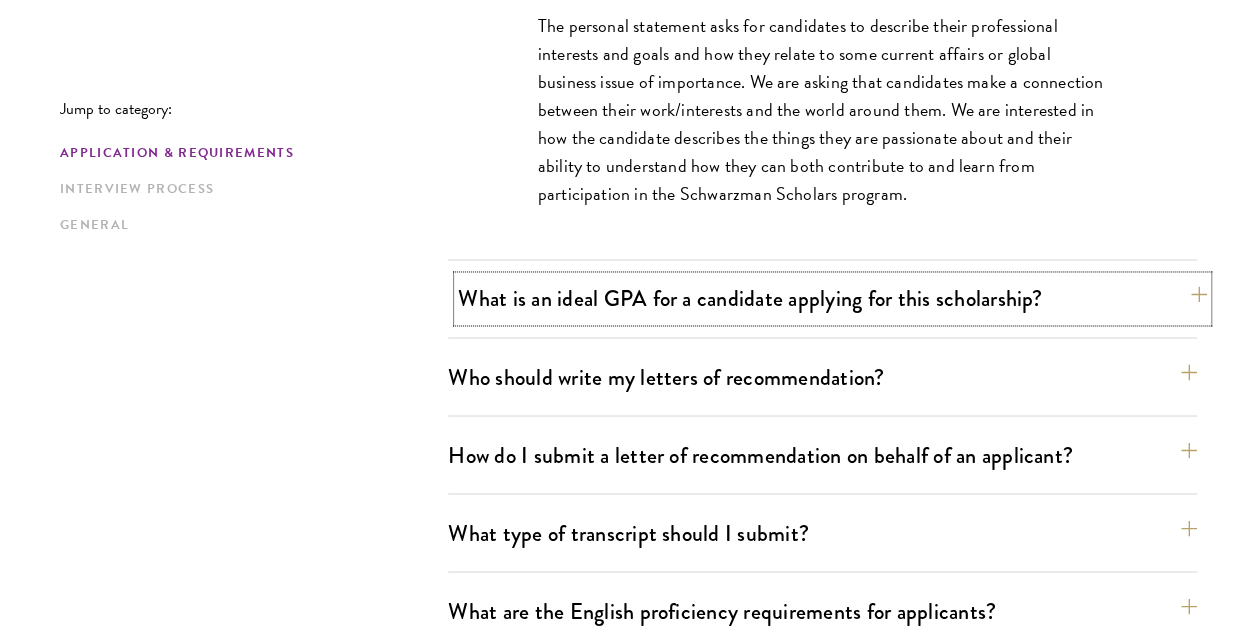 click on "What is an ideal GPA for a candidate applying for this scholarship?" at bounding box center (832, 298) 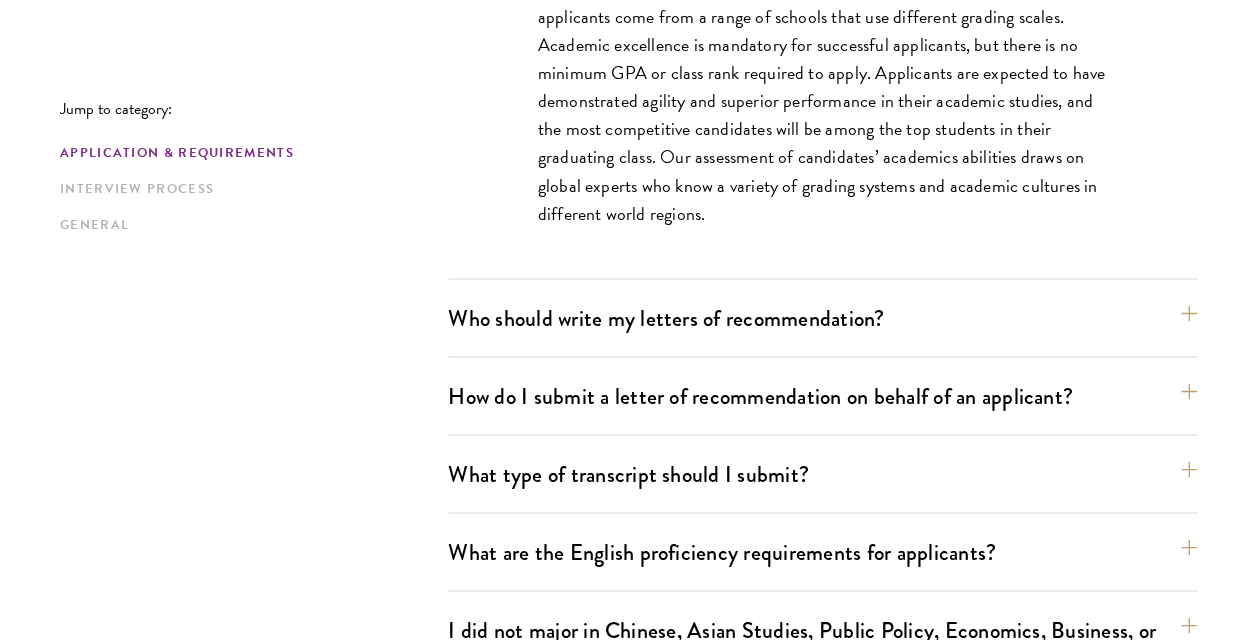 scroll, scrollTop: 1631, scrollLeft: 0, axis: vertical 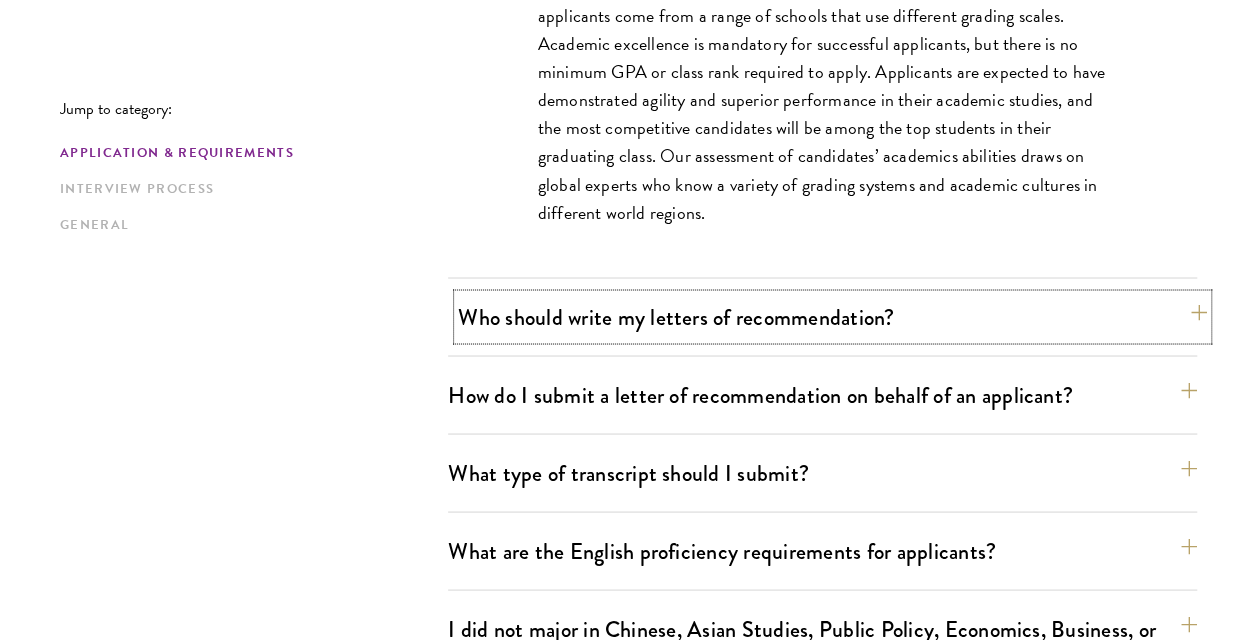 click on "Who should write my letters of recommendation?" at bounding box center [832, 316] 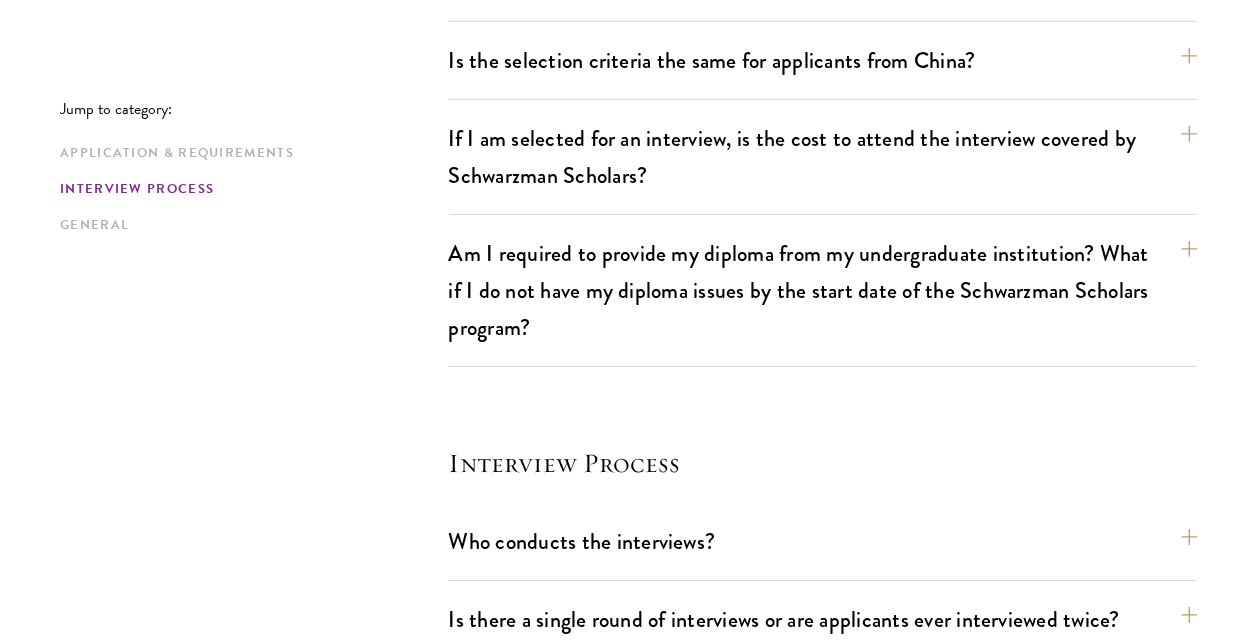 scroll, scrollTop: 2980, scrollLeft: 0, axis: vertical 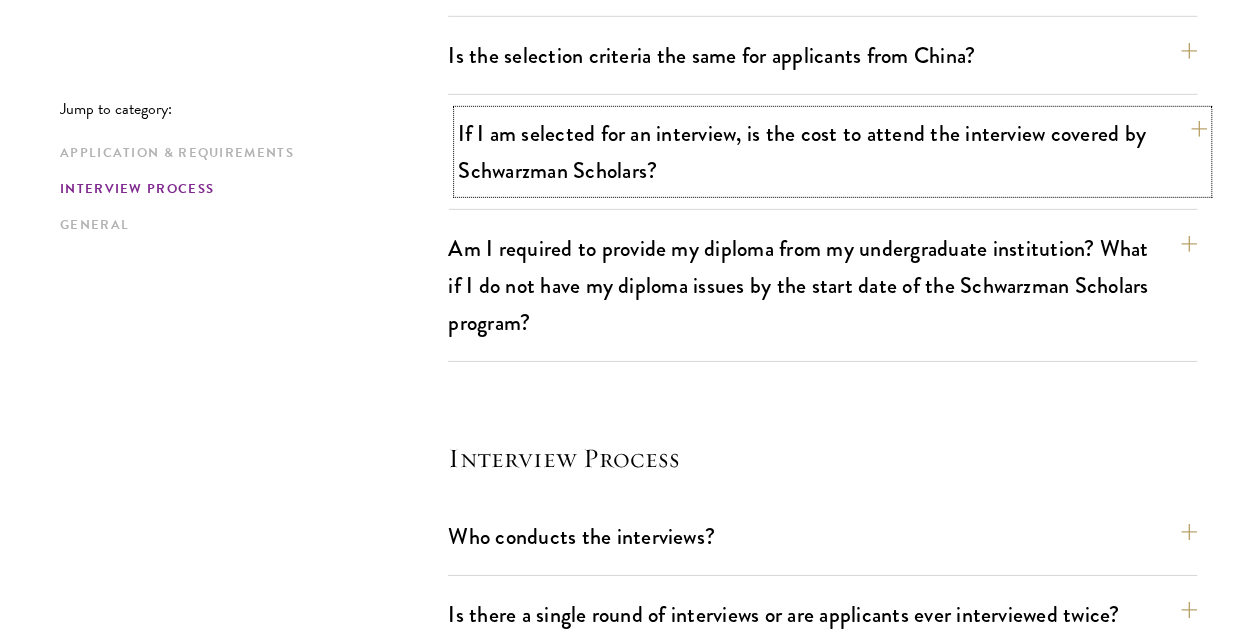 click on "If I am selected for an interview, is the cost to attend the interview covered by Schwarzman Scholars?" at bounding box center [832, 152] 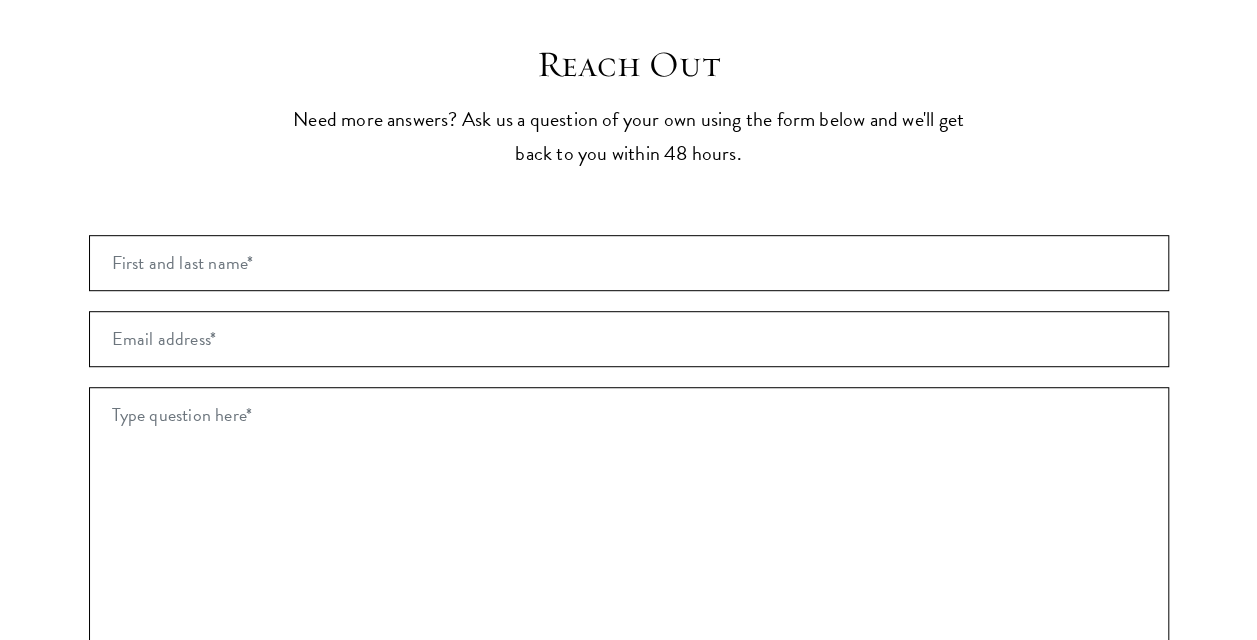 scroll, scrollTop: 4228, scrollLeft: 0, axis: vertical 